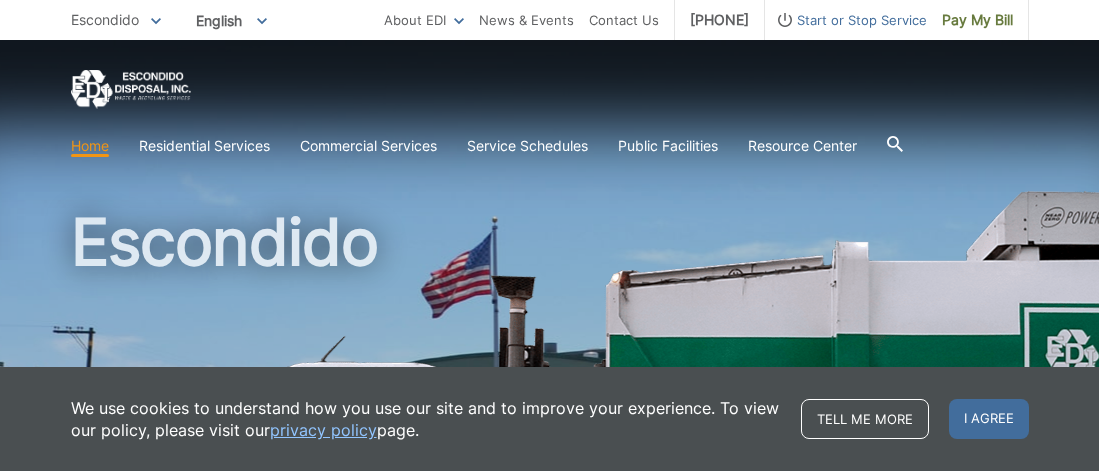 scroll, scrollTop: 0, scrollLeft: 0, axis: both 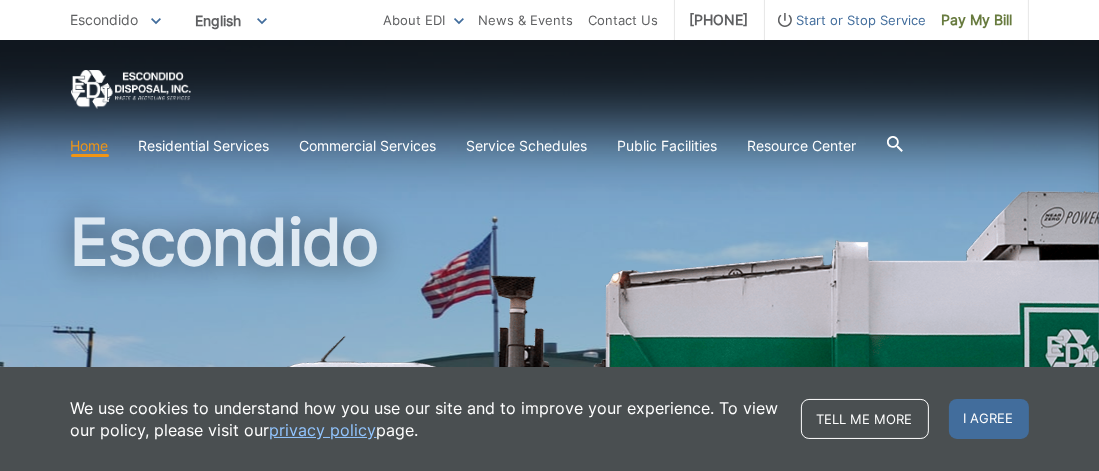 click on "Escondido" at bounding box center [550, 429] 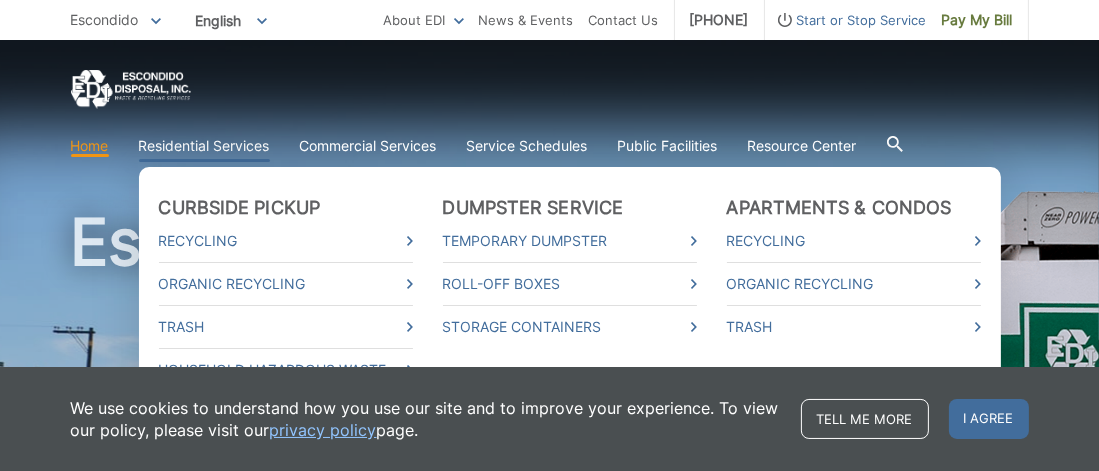 click on "Residential Services" at bounding box center [204, 146] 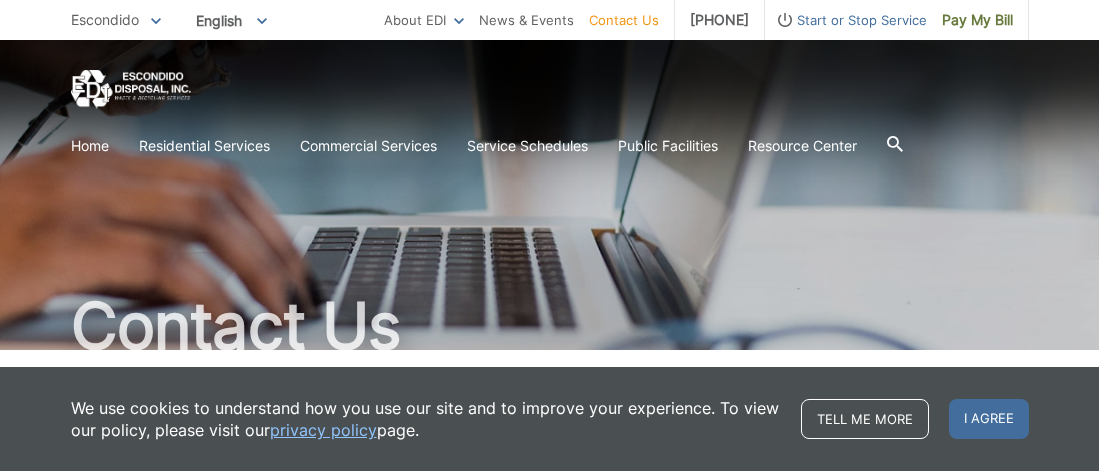 scroll, scrollTop: 0, scrollLeft: 0, axis: both 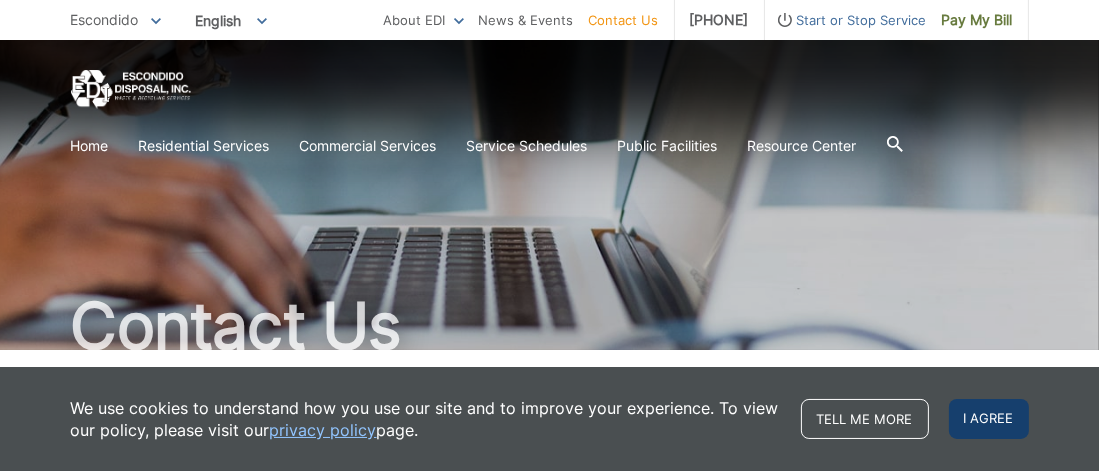 click on "I agree" at bounding box center [989, 419] 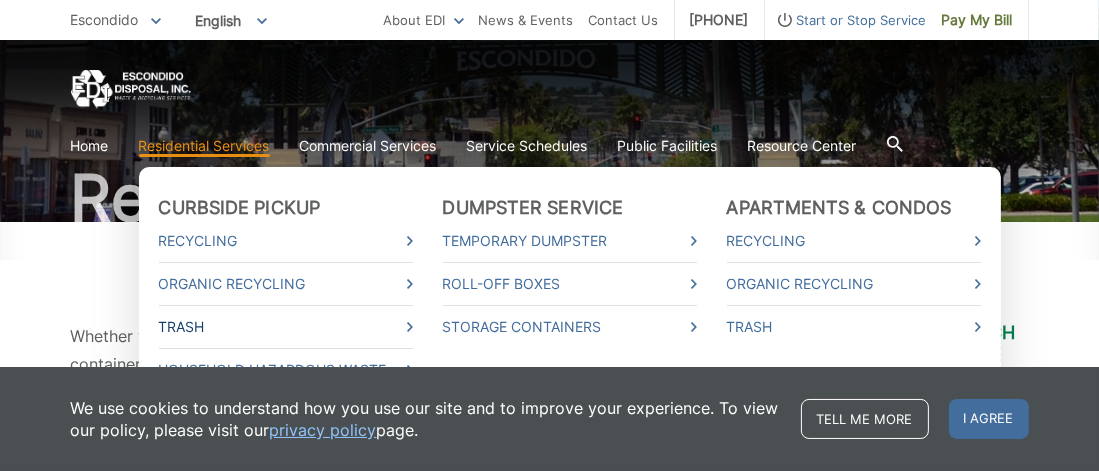 scroll, scrollTop: 133, scrollLeft: 0, axis: vertical 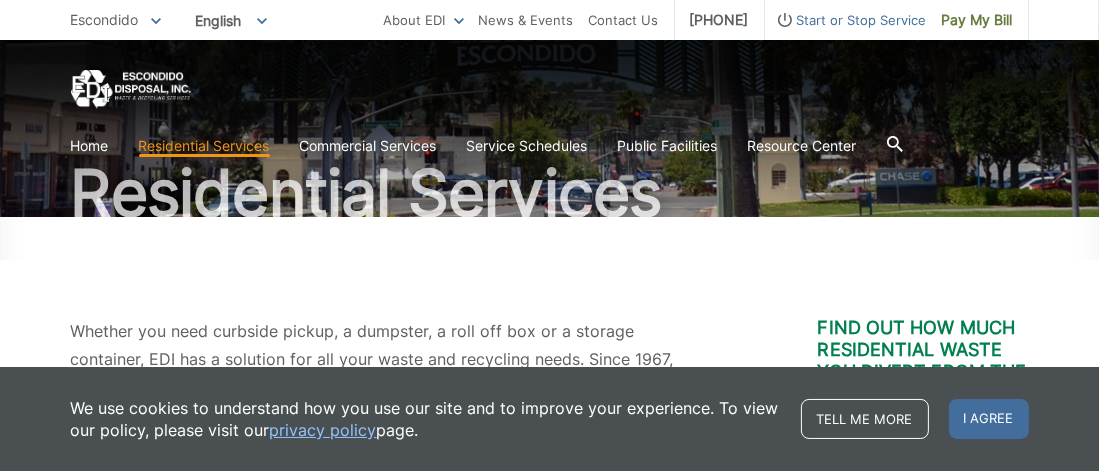 click on "I agree" at bounding box center (989, 419) 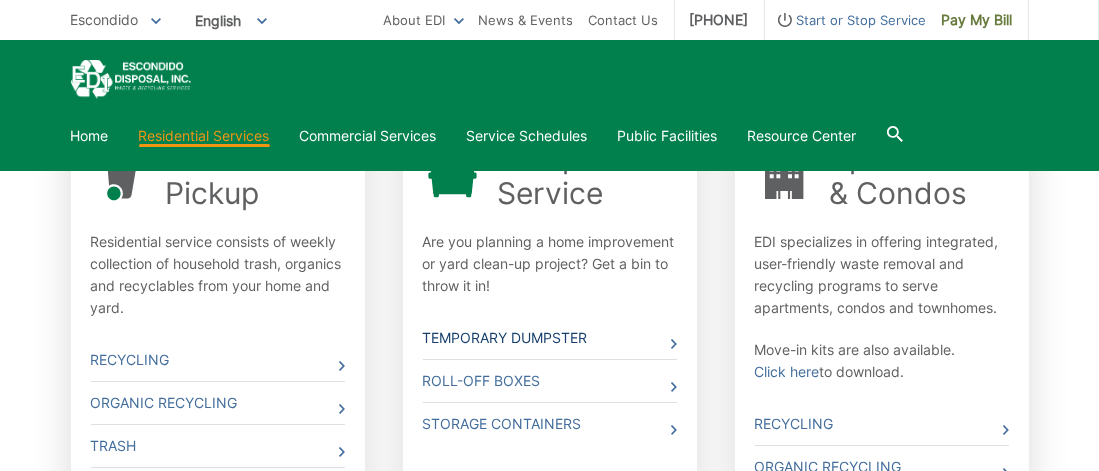 scroll, scrollTop: 666, scrollLeft: 0, axis: vertical 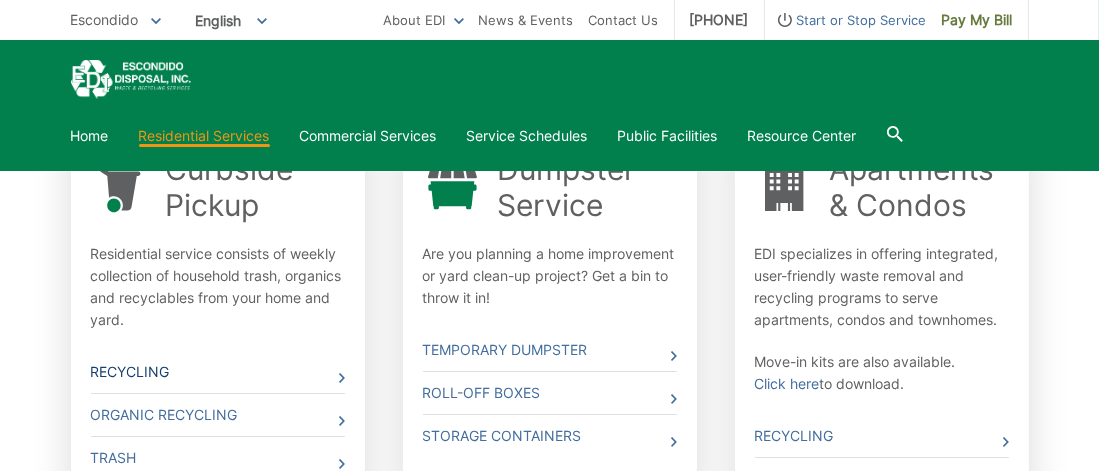click 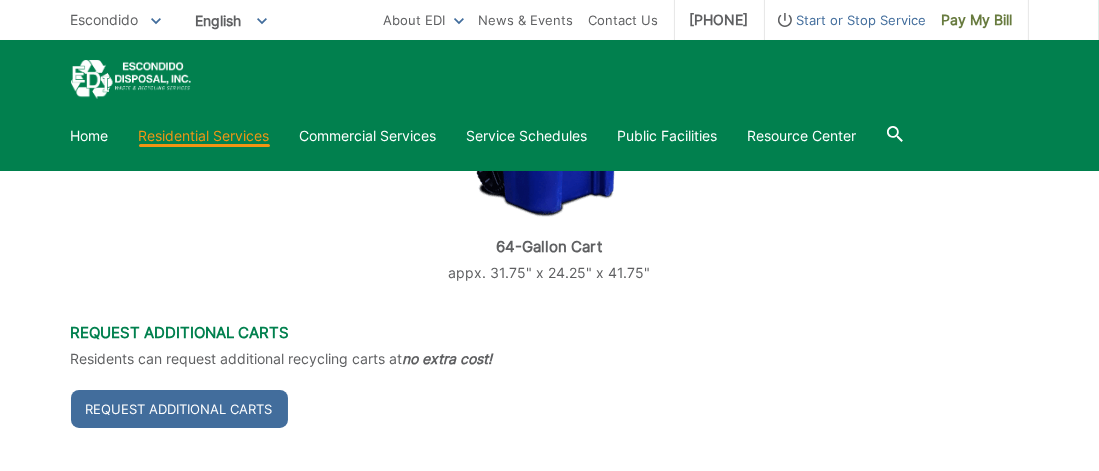 scroll, scrollTop: 700, scrollLeft: 0, axis: vertical 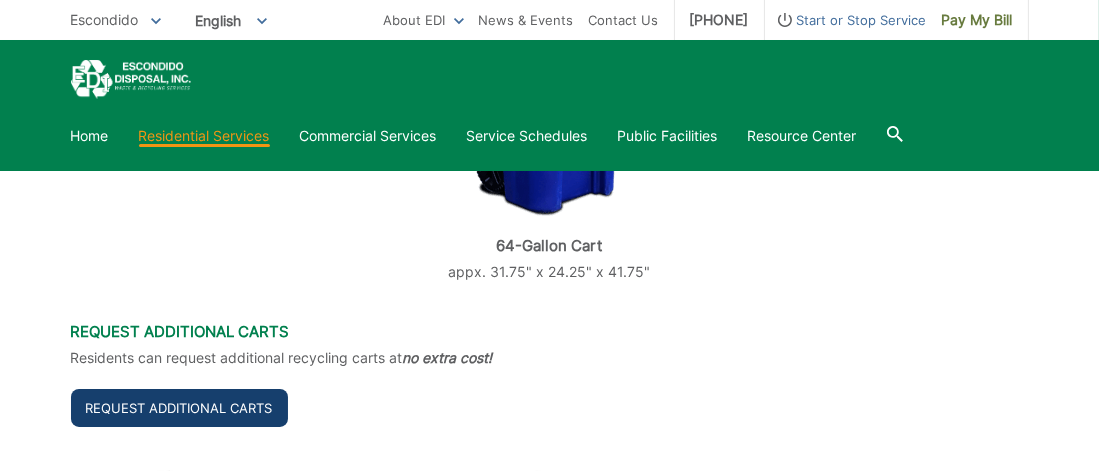 click on "Request Additional Carts" at bounding box center [179, 408] 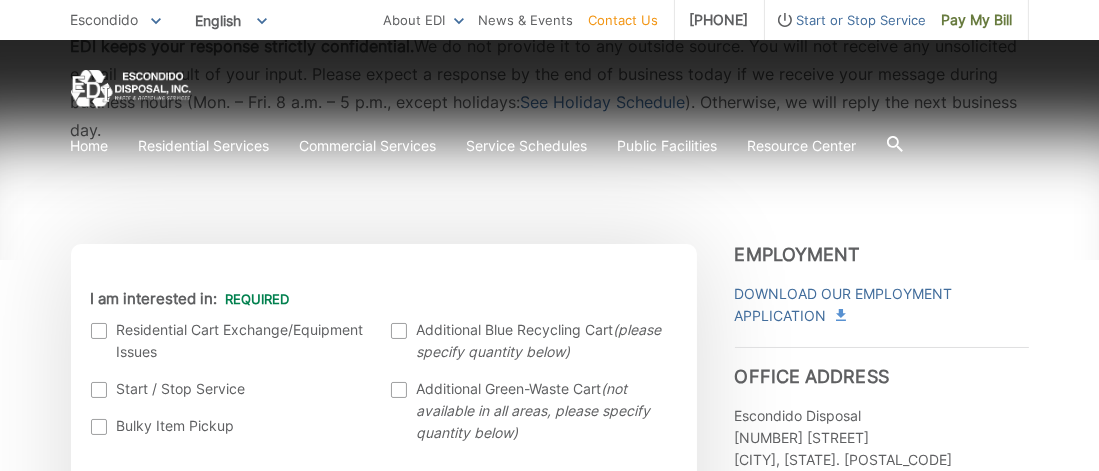 scroll, scrollTop: 433, scrollLeft: 0, axis: vertical 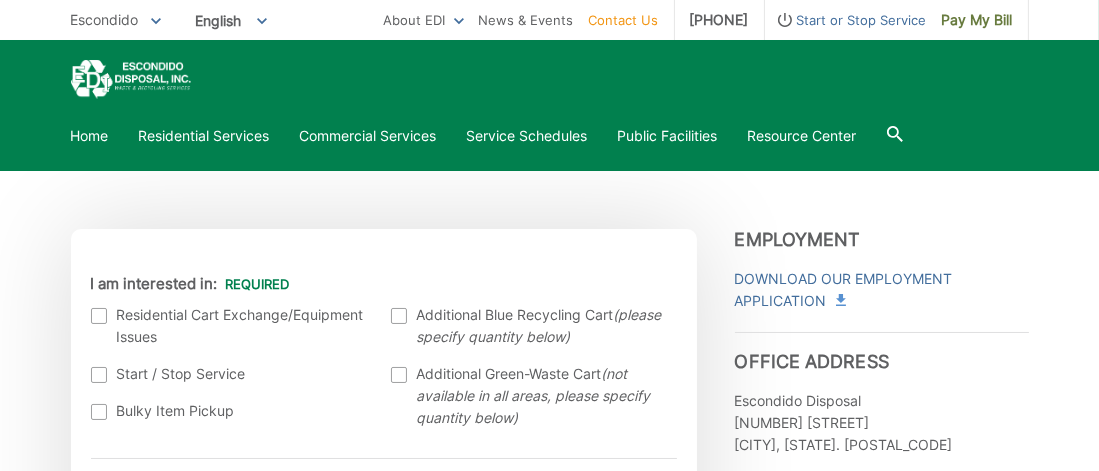 click at bounding box center [99, 316] 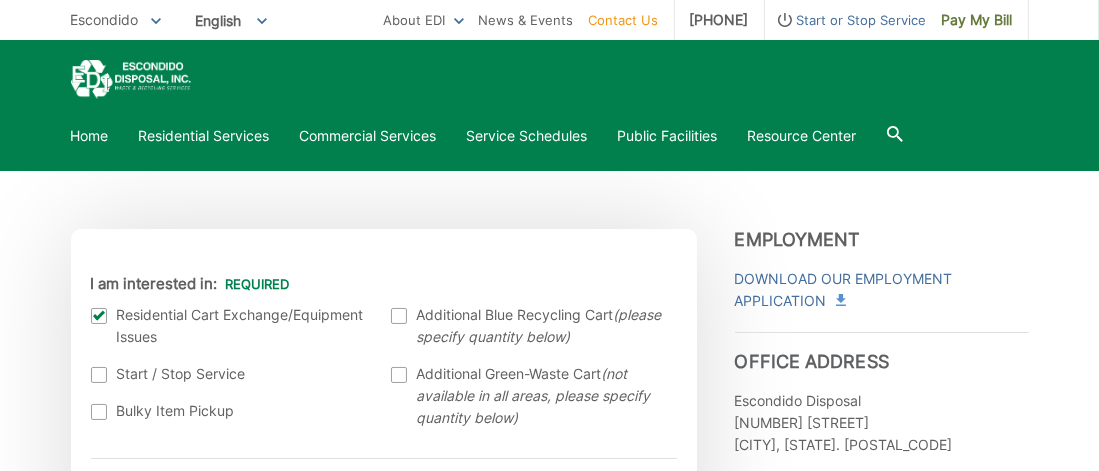 click at bounding box center [99, 316] 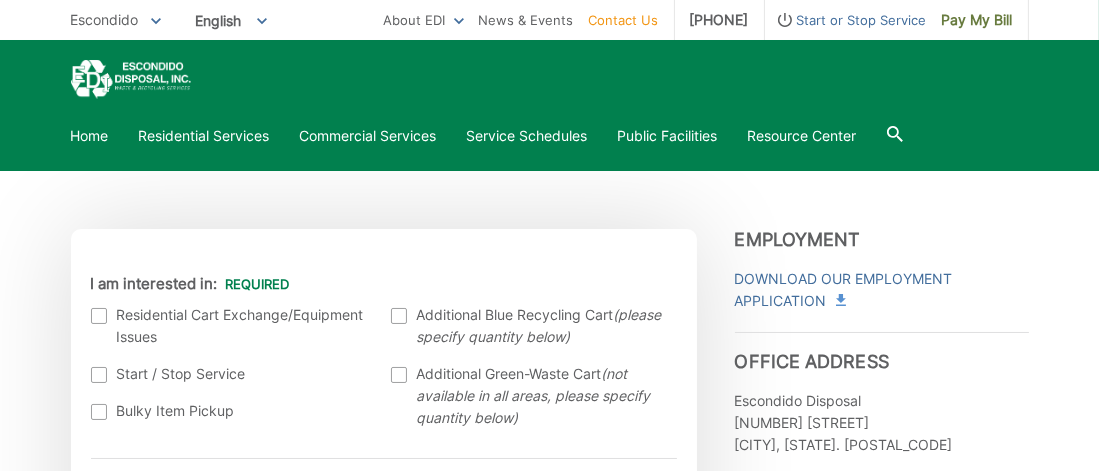 click at bounding box center (399, 316) 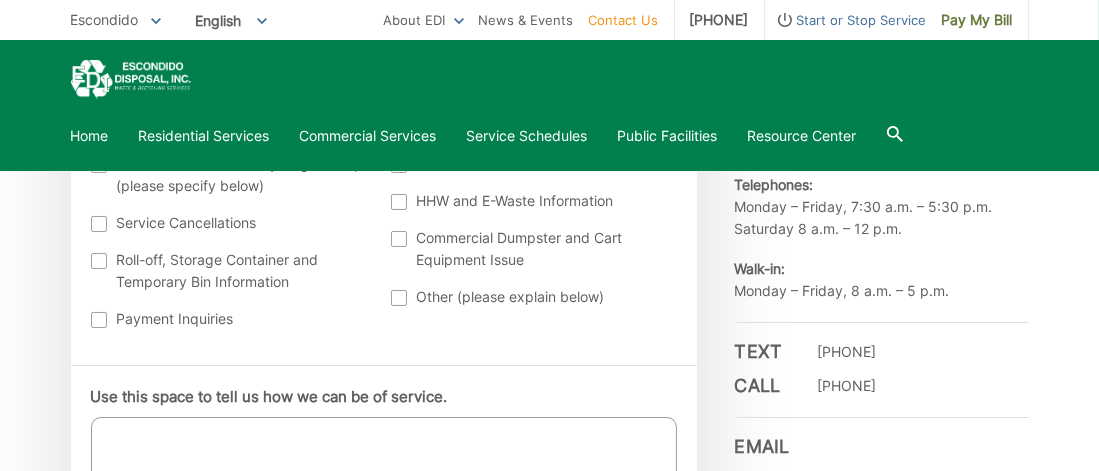 scroll, scrollTop: 933, scrollLeft: 0, axis: vertical 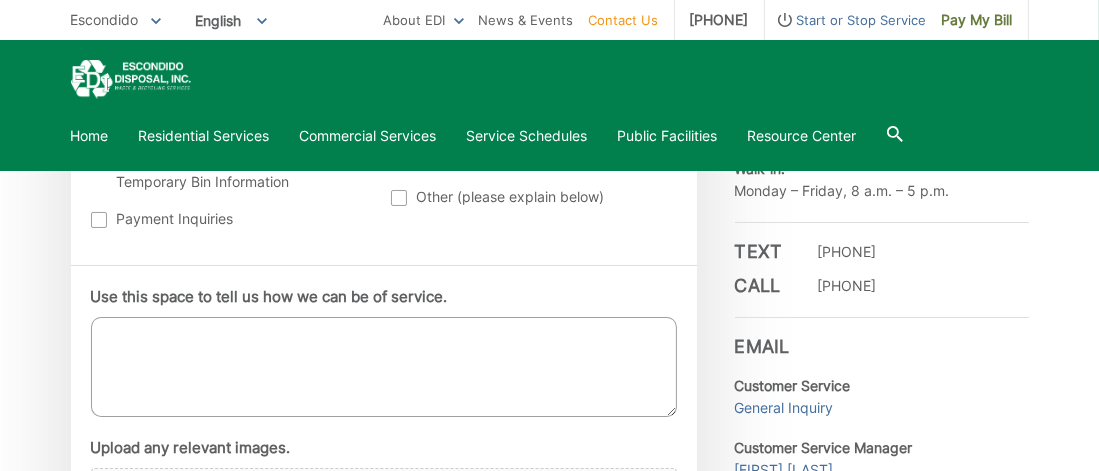 click on "Use this space to tell us how we can be of service." at bounding box center (384, 367) 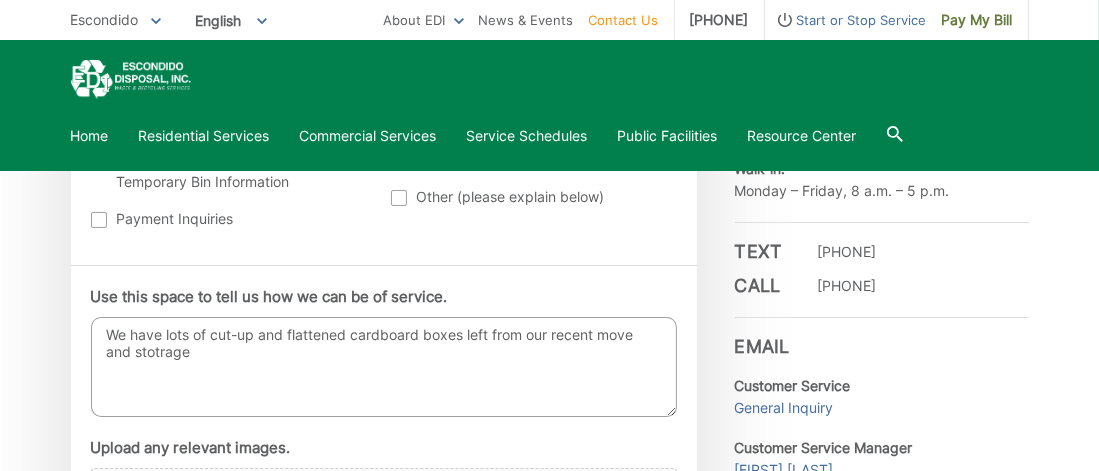 click on "We have lots of cut-up and flattened cardboard boxes left from our recent move and stotrage" at bounding box center (384, 367) 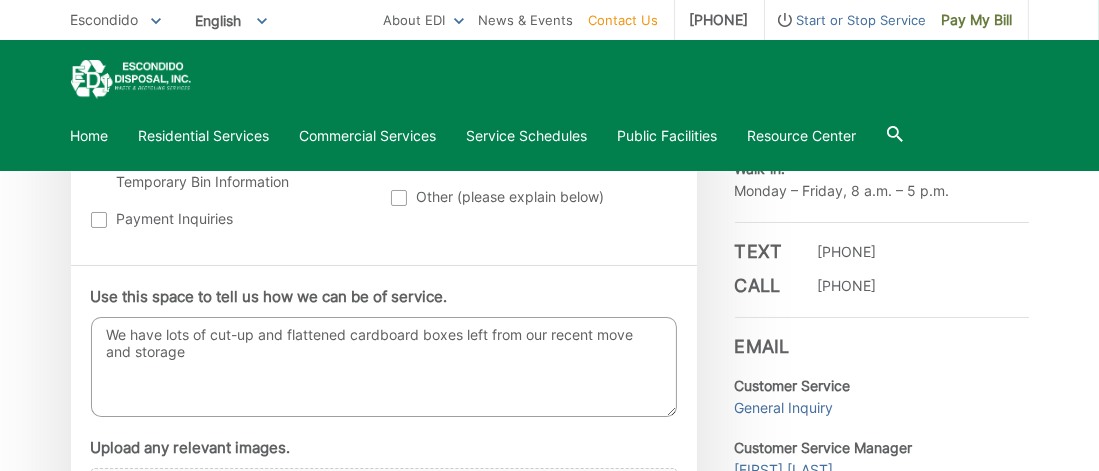 click on "We have lots of cut-up and flattened cardboard boxes left from our recent move and storage" at bounding box center (384, 367) 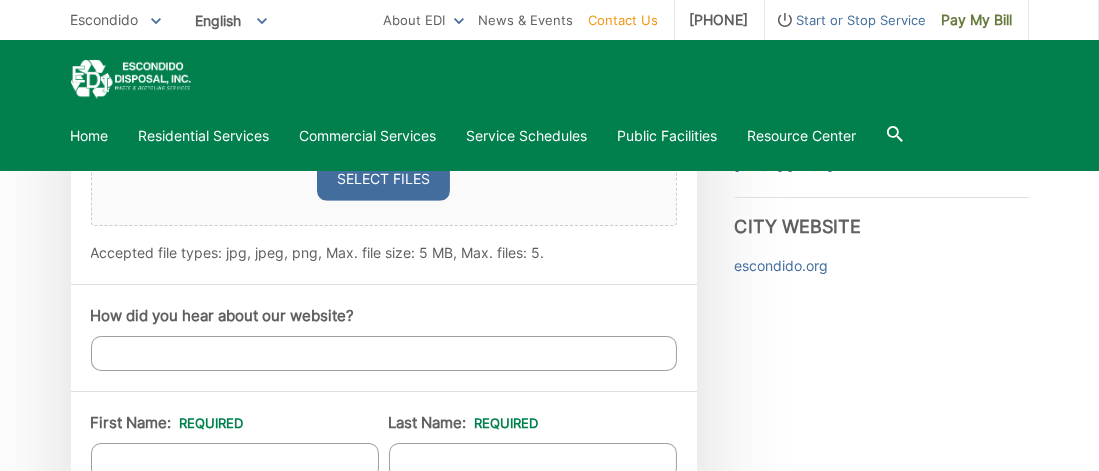 scroll, scrollTop: 1300, scrollLeft: 0, axis: vertical 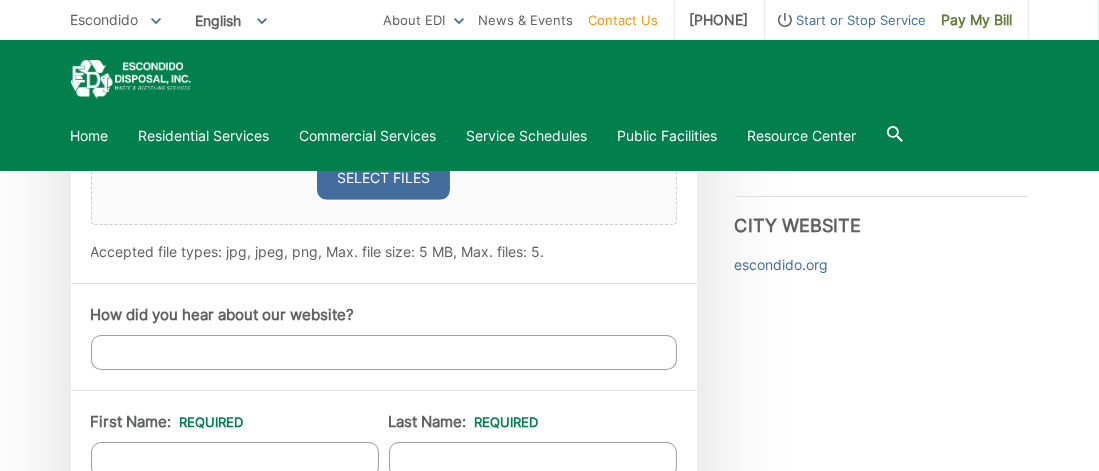 type on "We have lots of cut-up and flattened cardboard boxes left from our recent move and storage retrieval, please provide an extra blue bin to place cardboard curbside." 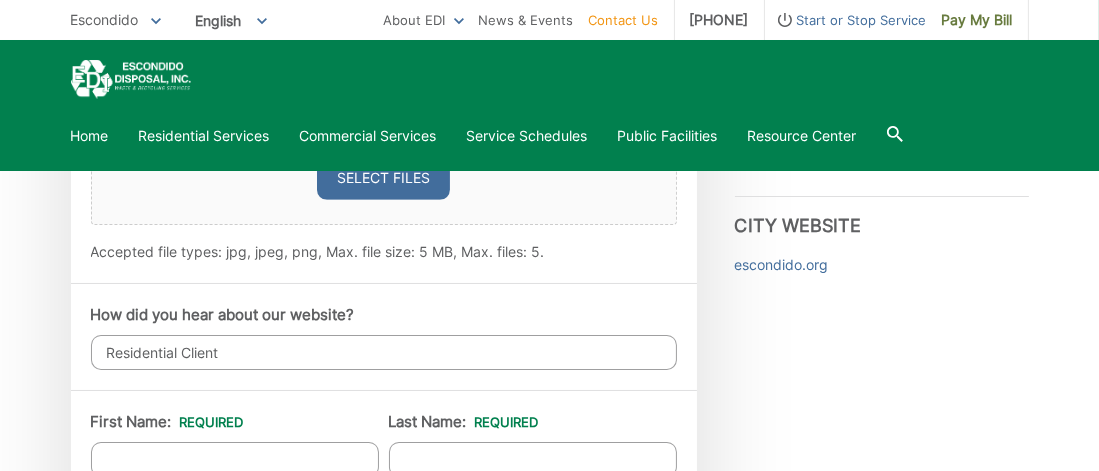 type on "Residential Client" 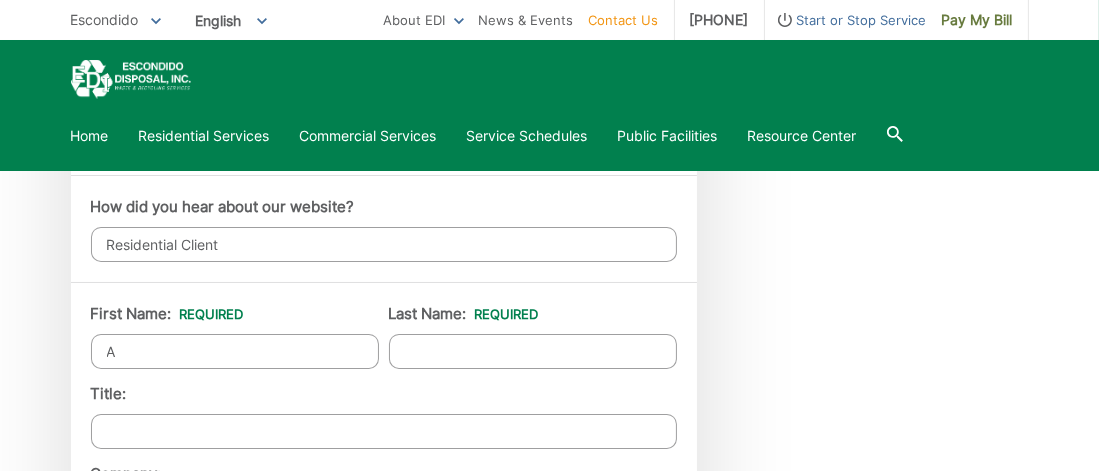 scroll, scrollTop: 1413, scrollLeft: 0, axis: vertical 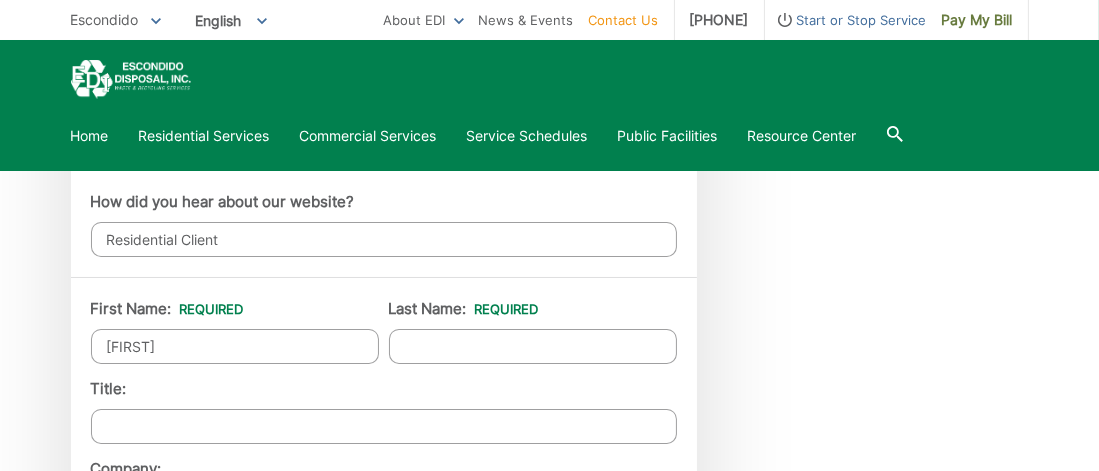 type on "[FIRST]" 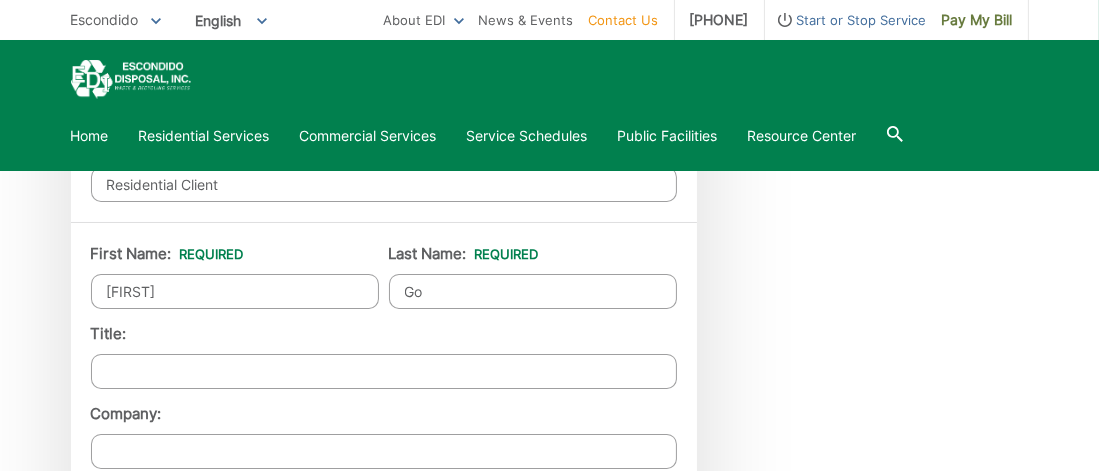 scroll, scrollTop: 1508, scrollLeft: 0, axis: vertical 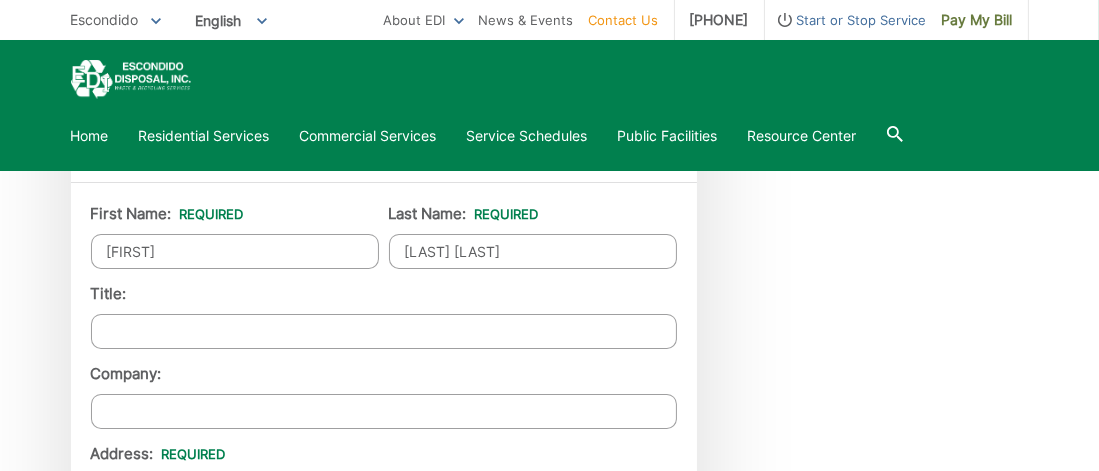 type on "[LAST] [LAST]" 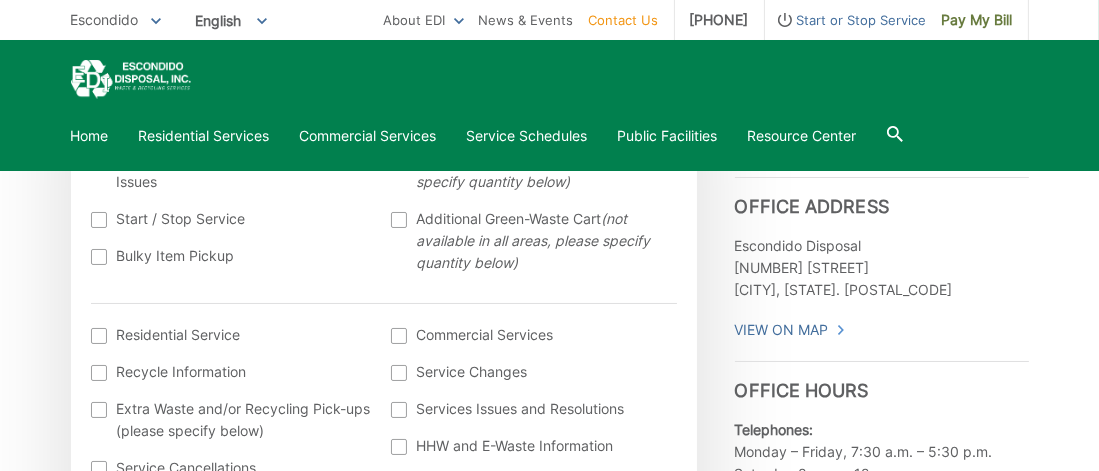 scroll, scrollTop: 600, scrollLeft: 0, axis: vertical 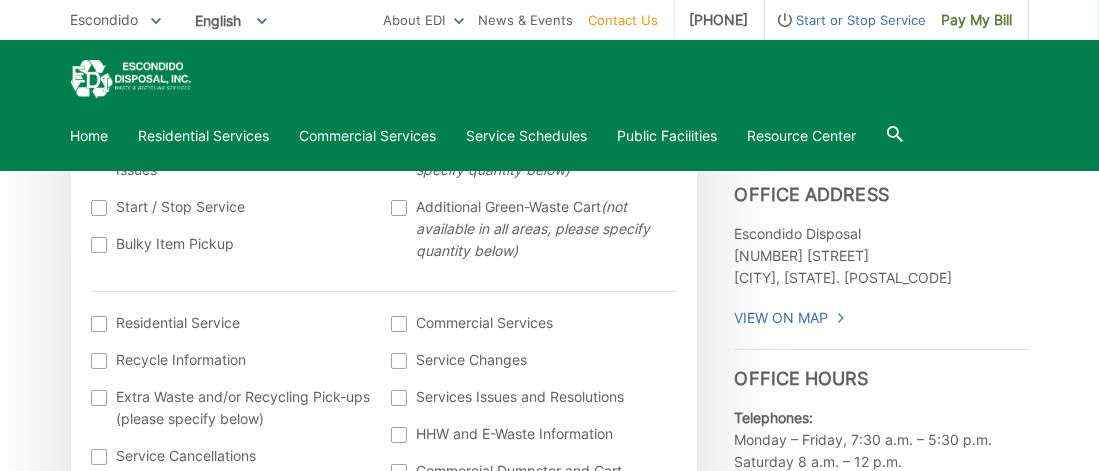 click at bounding box center [99, 361] 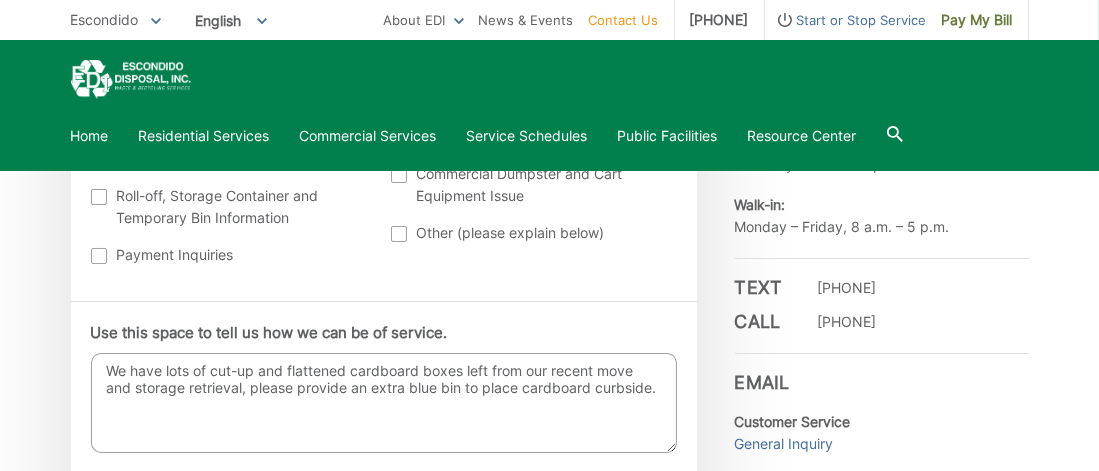 scroll, scrollTop: 900, scrollLeft: 0, axis: vertical 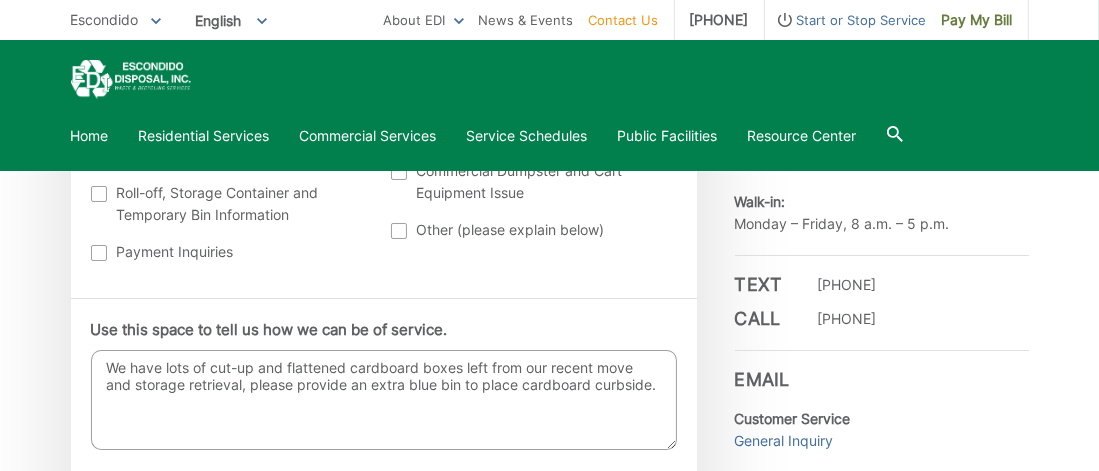 click on "We have lots of cut-up and flattened cardboard boxes left from our recent move and storage retrieval, please provide an extra blue bin to place cardboard curbside." at bounding box center (384, 400) 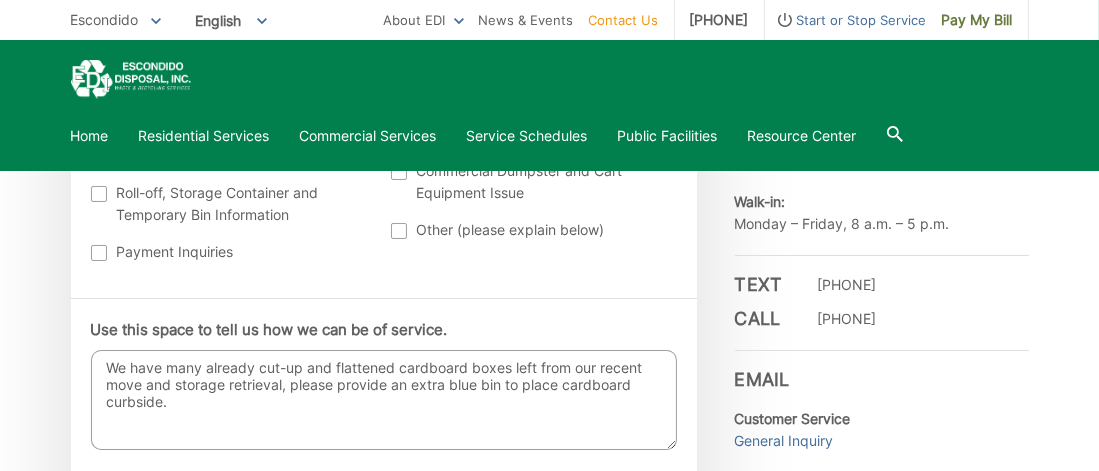 click on "We have many already cut-up and flattened cardboard boxes left from our recent move and storage retrieval, please provide an extra blue bin to place cardboard curbside." at bounding box center (384, 400) 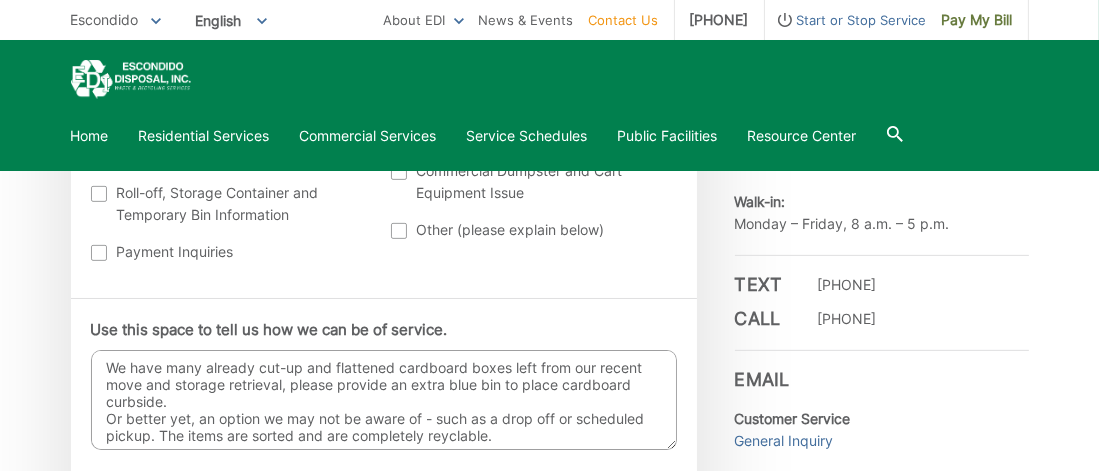click on "We have many already cut-up and flattened cardboard boxes left from our recent move and storage retrieval, please provide an extra blue bin to place cardboard curbside.
Or better yet, an option we may not be aware of - such as a drop off or scheduled pickup. The items are sorted and are completely reyclable." at bounding box center [384, 400] 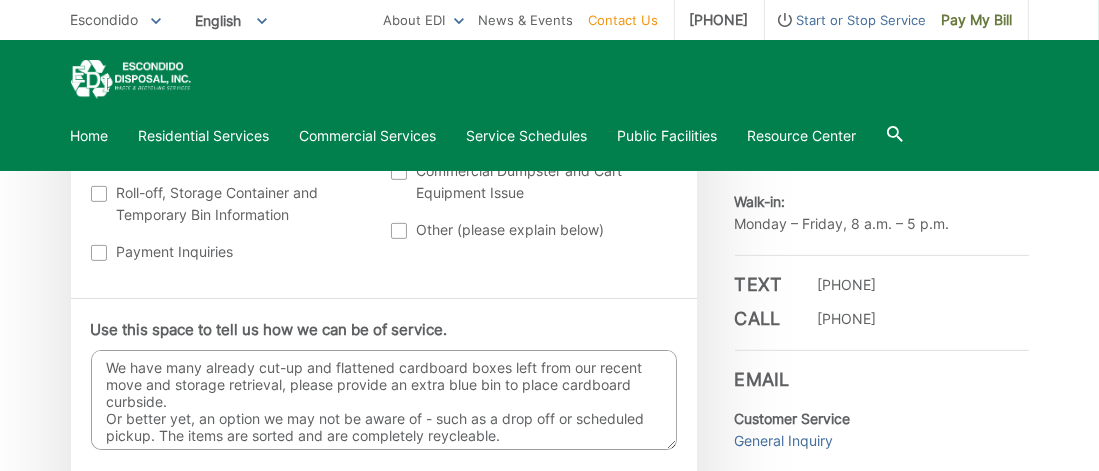 click on "We have many already cut-up and flattened cardboard boxes left from our recent move and storage retrieval, please provide an extra blue bin to place cardboard curbside.
Or better yet, an option we may not be aware of - such as a drop off or scheduled pickup. The items are sorted and are completely reycleable." at bounding box center (384, 400) 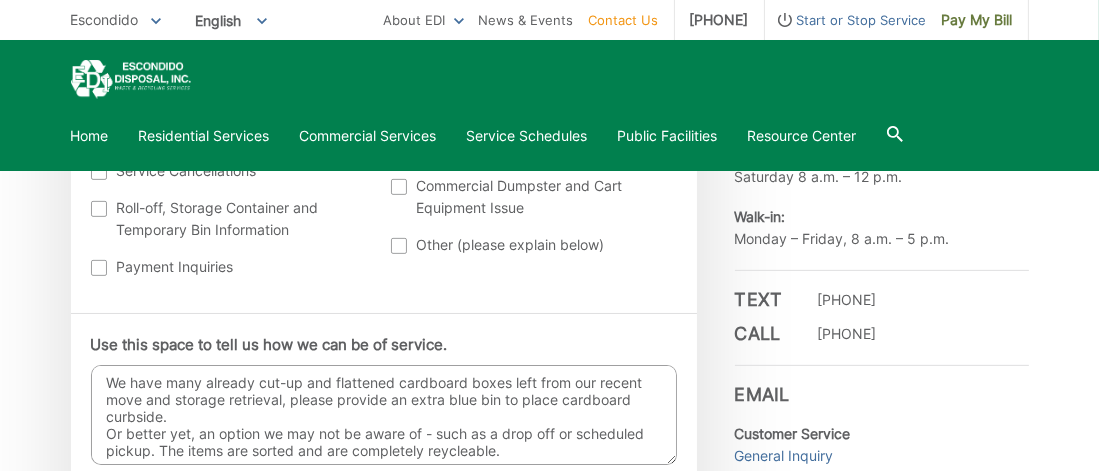 scroll, scrollTop: 1000, scrollLeft: 0, axis: vertical 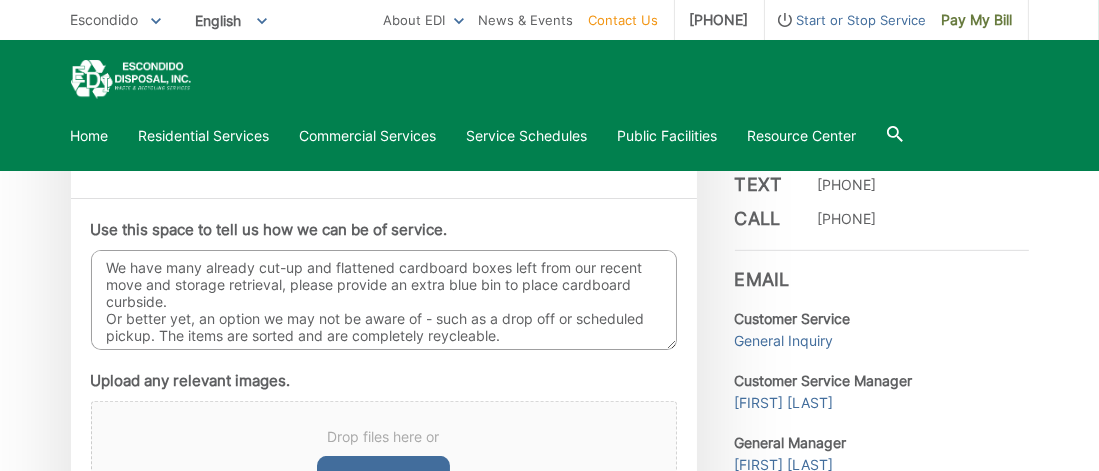 click on "We have many already cut-up and flattened cardboard boxes left from our recent move and storage retrieval, please provide an extra blue bin to place cardboard curbside.
Or better yet, an option we may not be aware of - such as a drop off or scheduled pickup. The items are sorted and are completely reycleable." at bounding box center [384, 300] 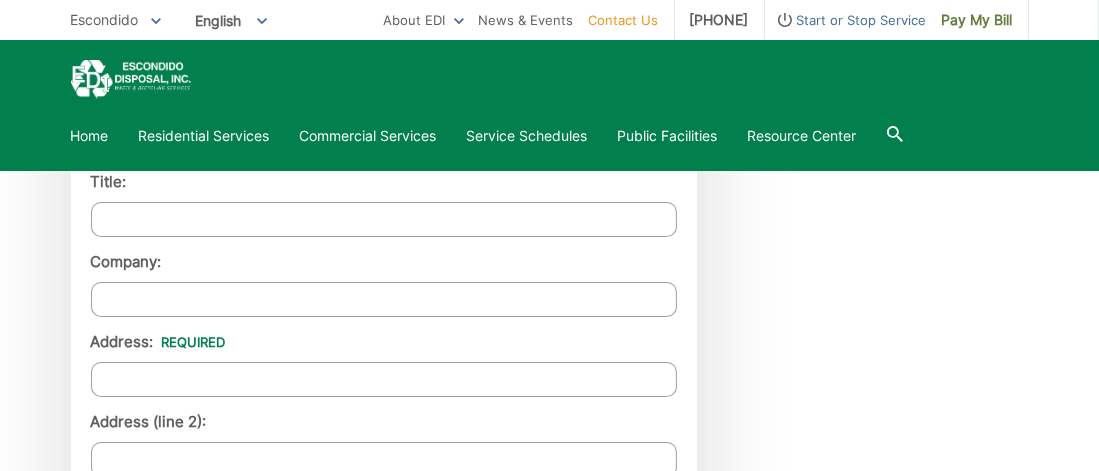 scroll, scrollTop: 1633, scrollLeft: 0, axis: vertical 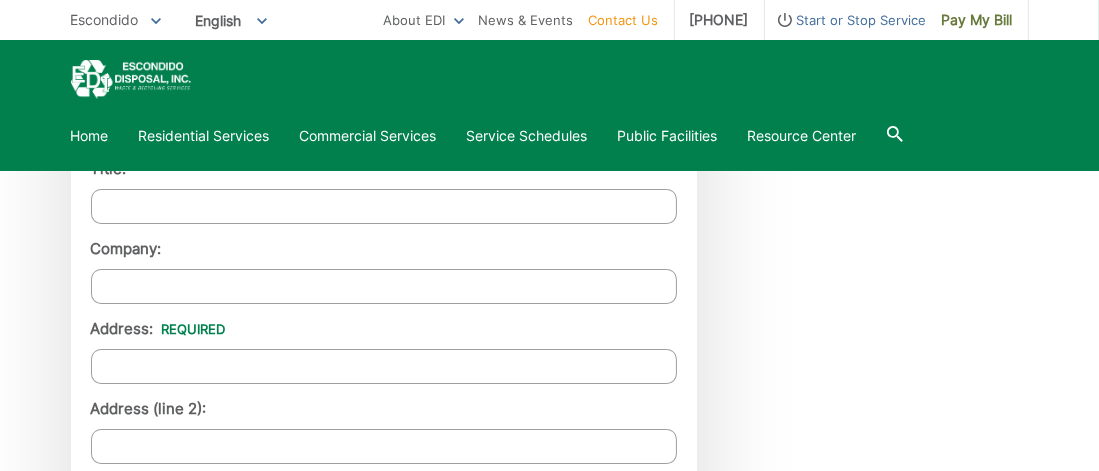 type on "We have many already cut-up and flattened cardboard boxes left from our recent move and storage retrieval, please provide an extra blue bin to place cardboard curbside.
Or better yet, an option we may not be aware of - such as a drop off or scheduled pickup. The items are sorted and are completely recycleable." 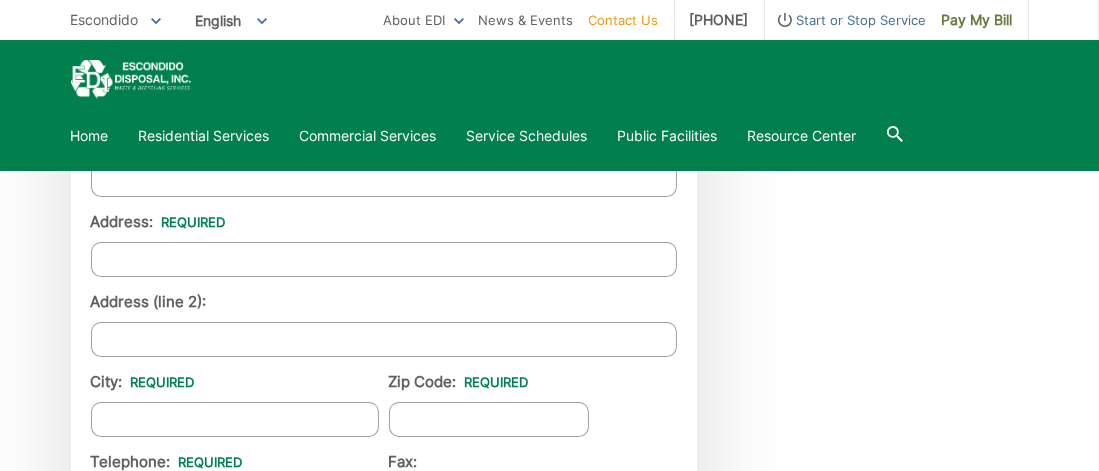 scroll, scrollTop: 1743, scrollLeft: 0, axis: vertical 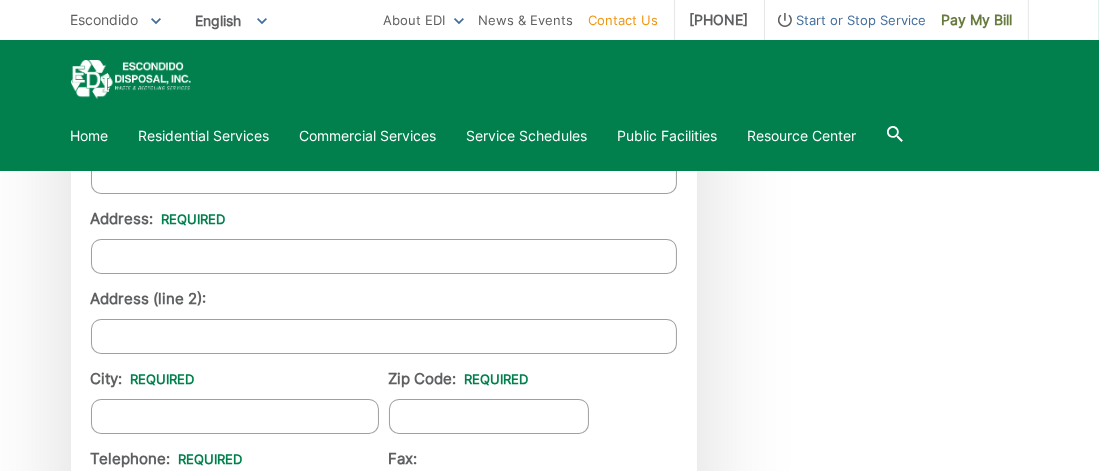 type on "[NUMBER] [STREET]" 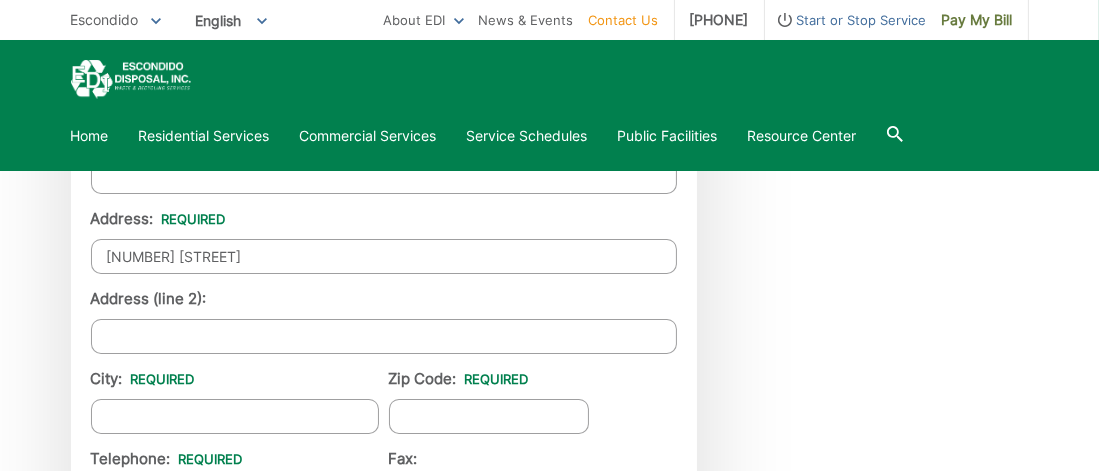 type on "Escondido" 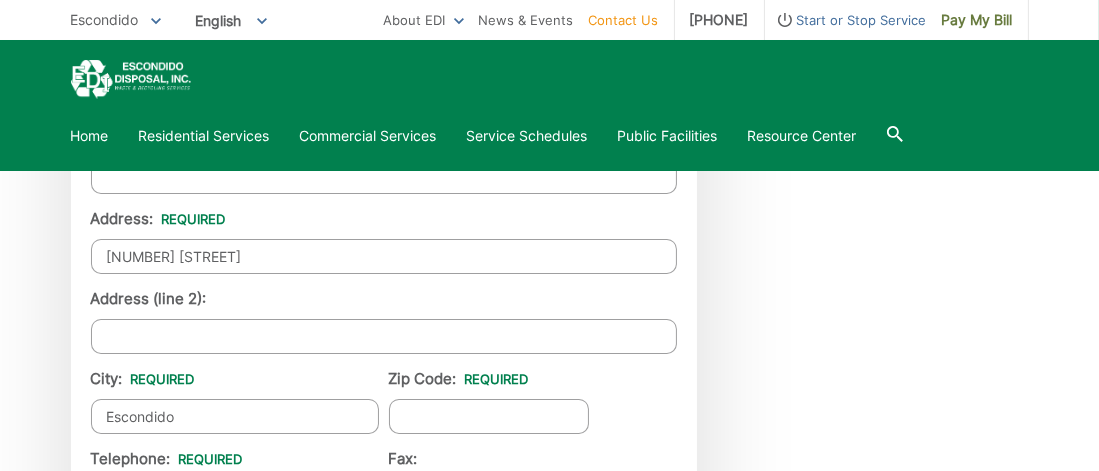 type on "[POSTAL_CODE]" 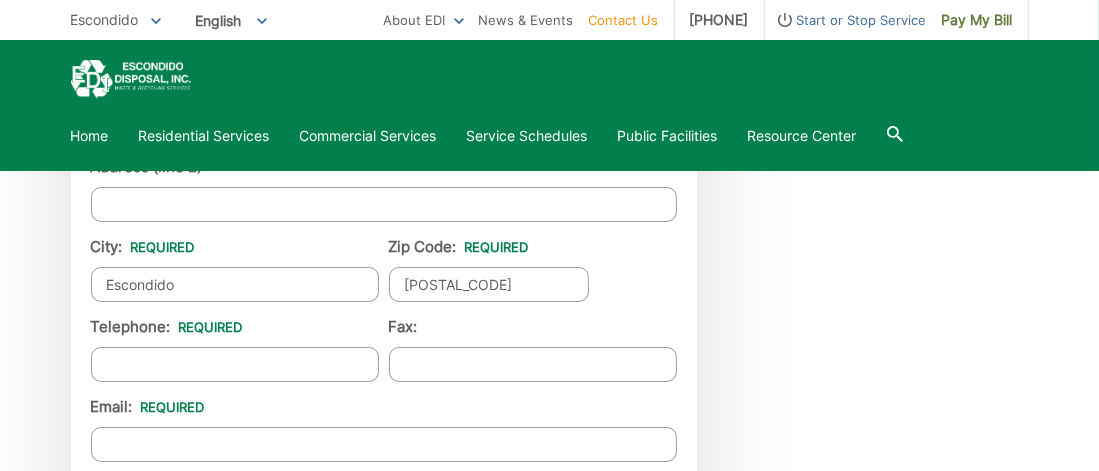scroll, scrollTop: 1943, scrollLeft: 0, axis: vertical 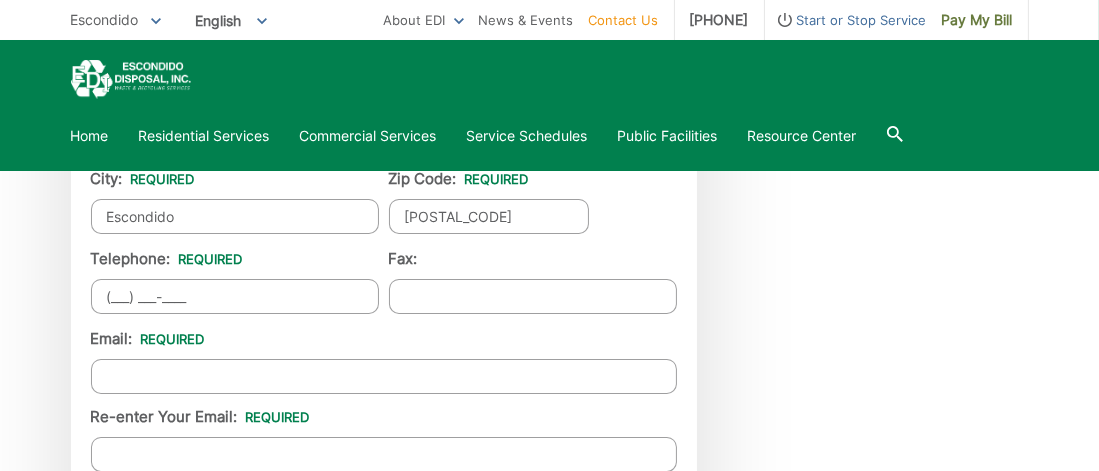 click on "(___) ___-____" at bounding box center (235, 296) 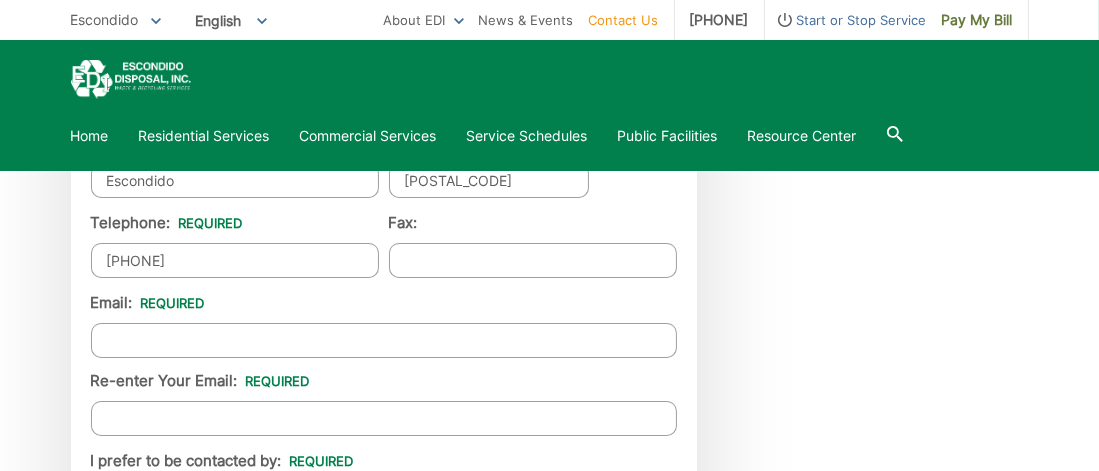 type on "[PHONE]" 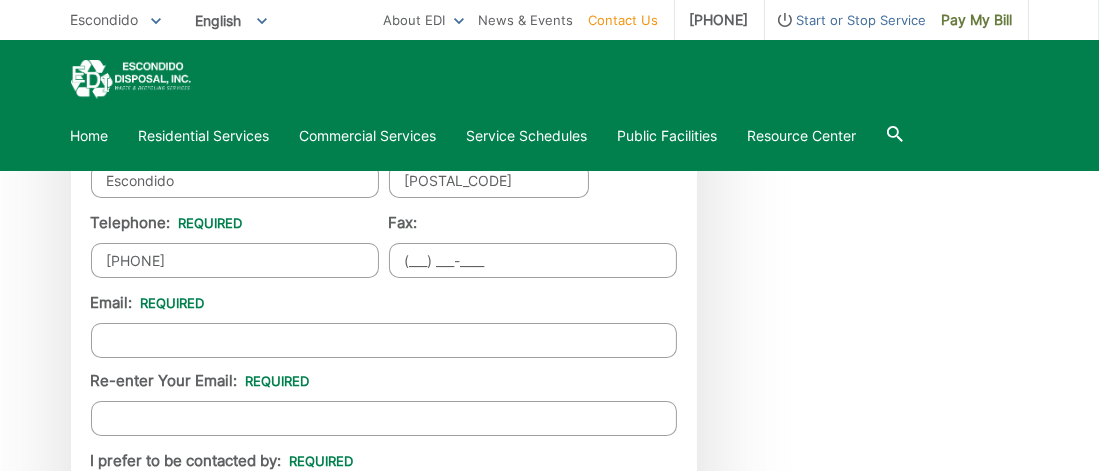 type 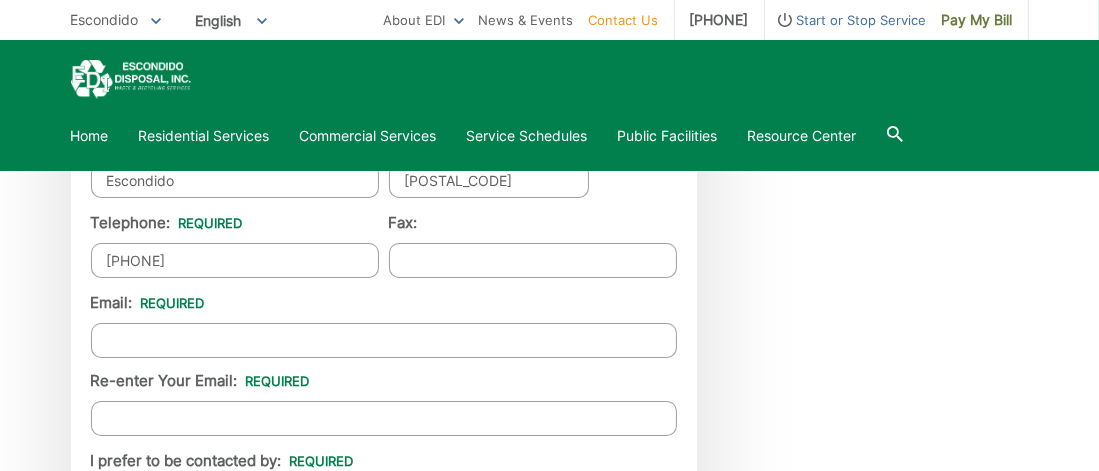 click on "Email *" at bounding box center (384, 340) 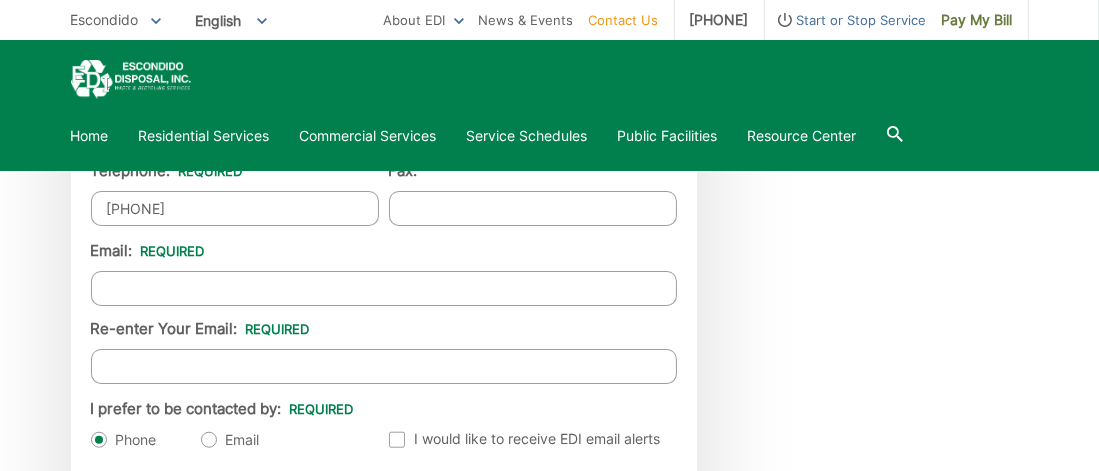 scroll, scrollTop: 2057, scrollLeft: 0, axis: vertical 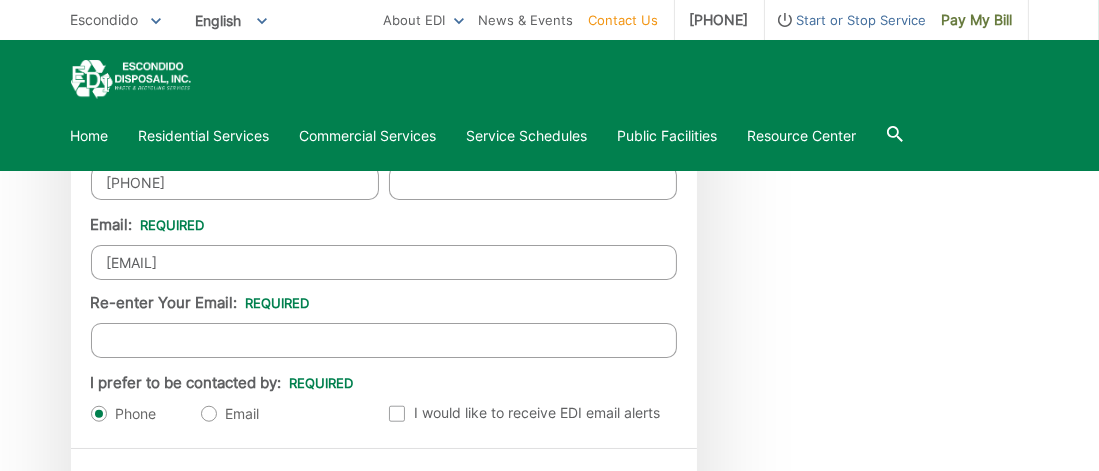 type on "[EMAIL]" 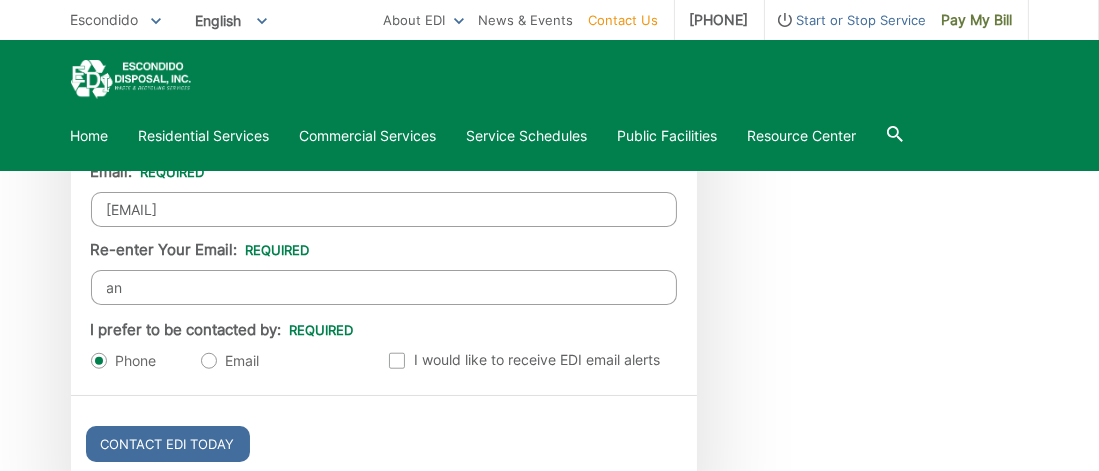 scroll, scrollTop: 2135, scrollLeft: 0, axis: vertical 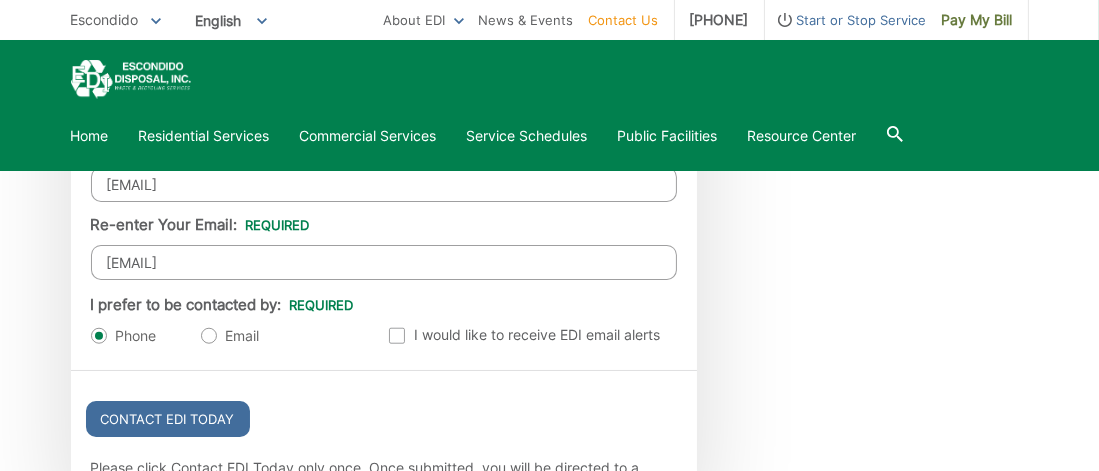 type on "[EMAIL]" 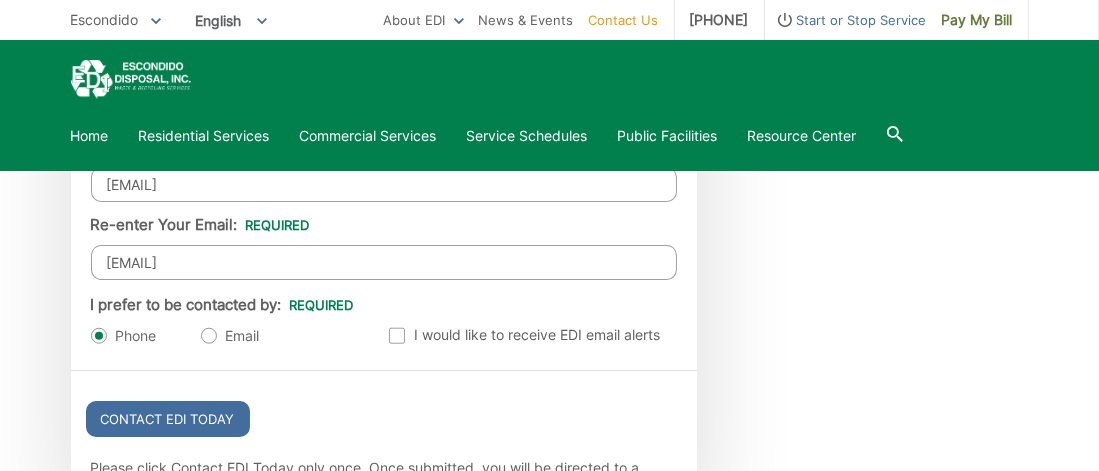 click on "Email" at bounding box center [230, 336] 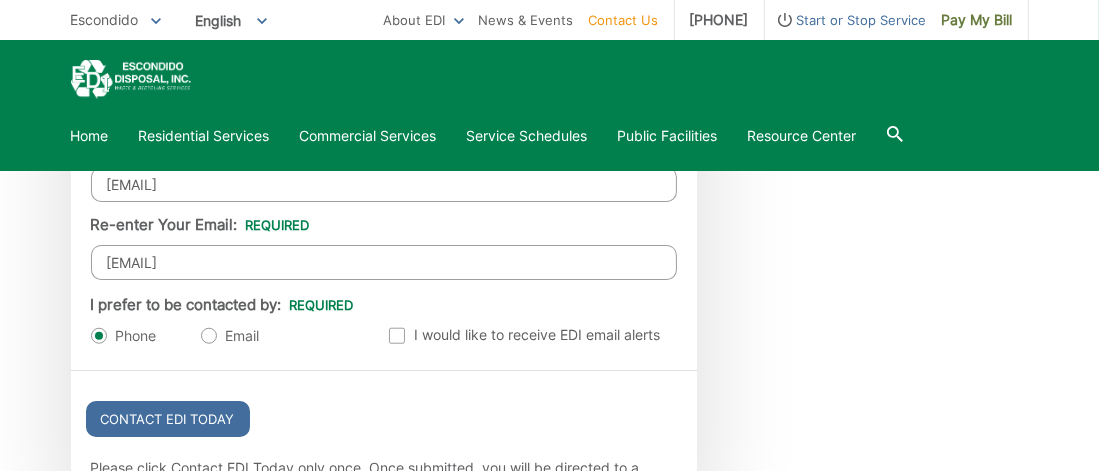 radio on "true" 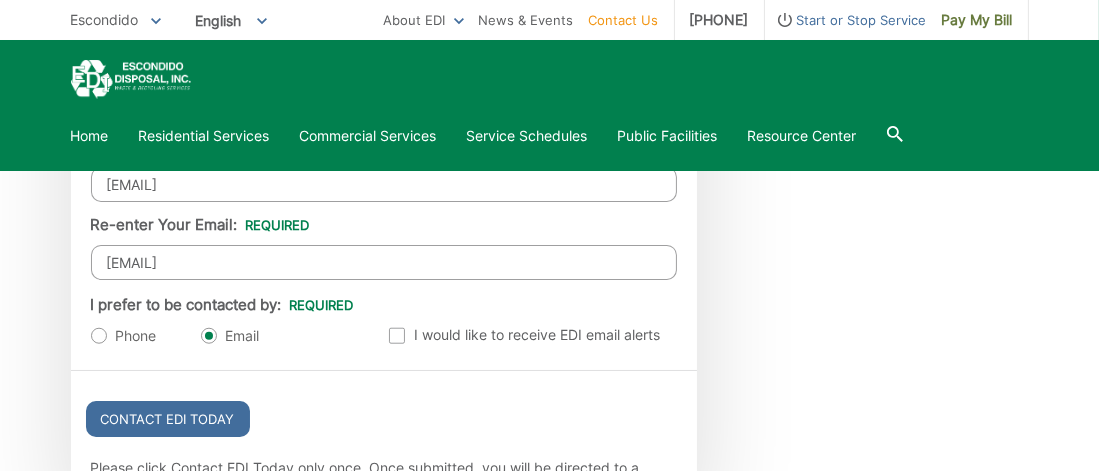 click at bounding box center [397, 336] 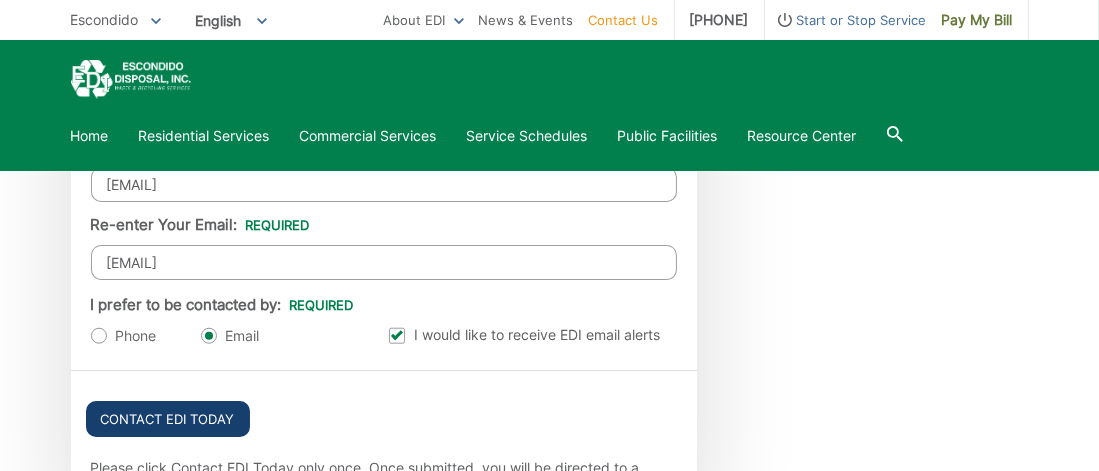 click on "Contact EDI Today" at bounding box center [168, 419] 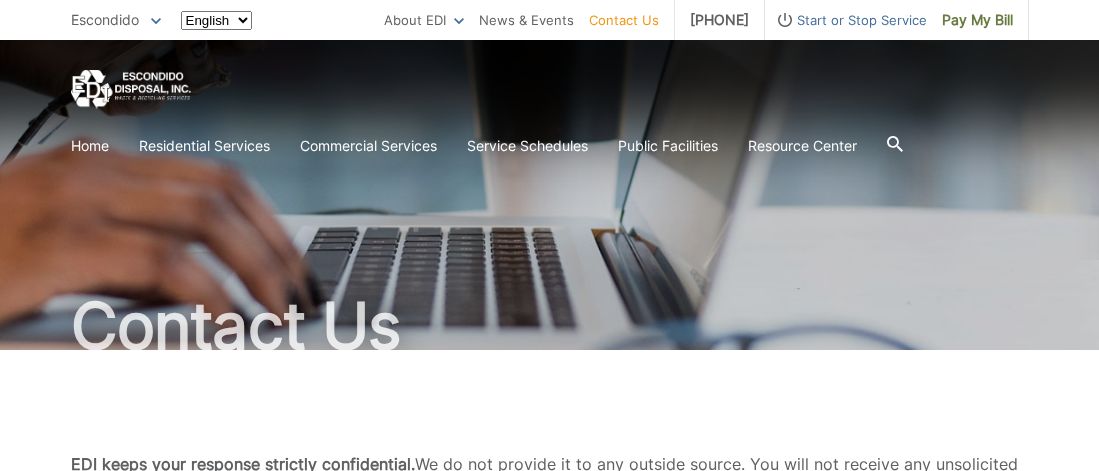 scroll, scrollTop: 0, scrollLeft: 0, axis: both 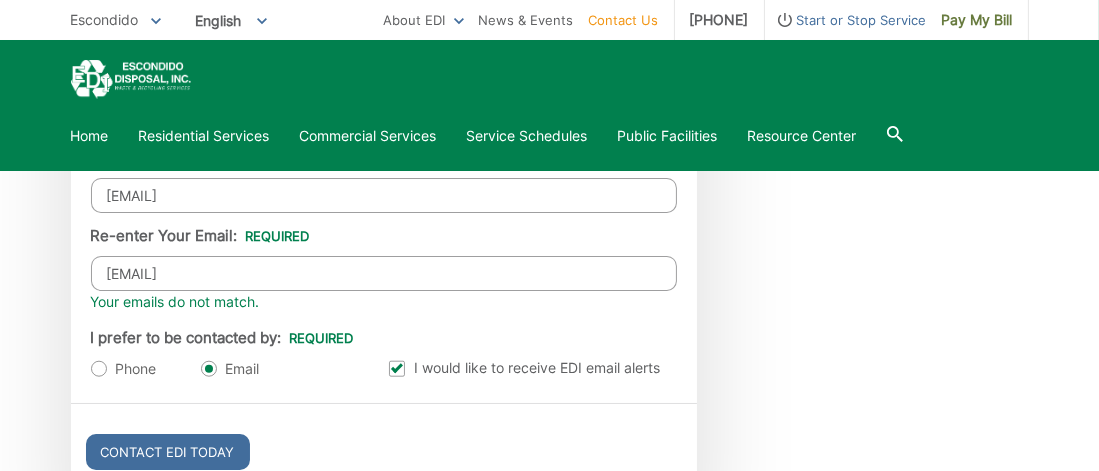 click on "angela.becerra0826@gmail.com" at bounding box center (384, 195) 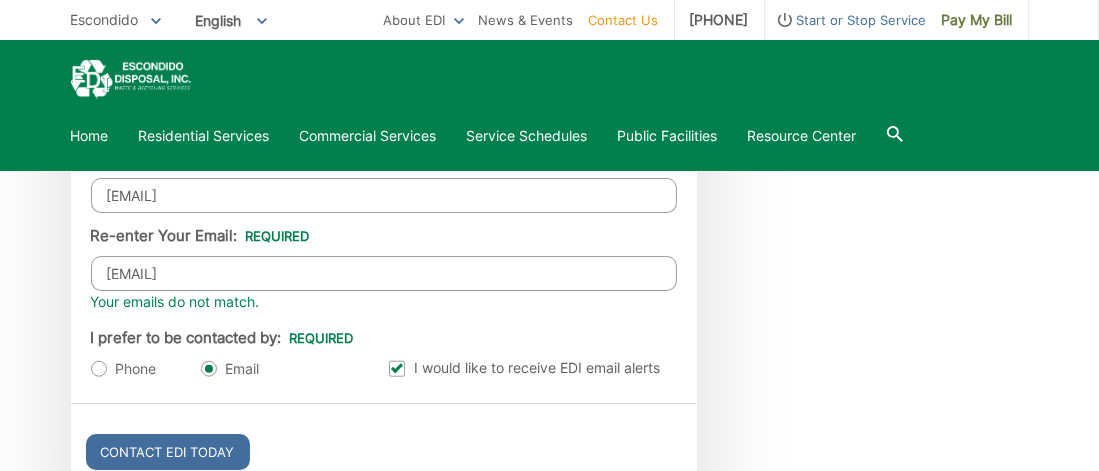type on "[EMAIL]" 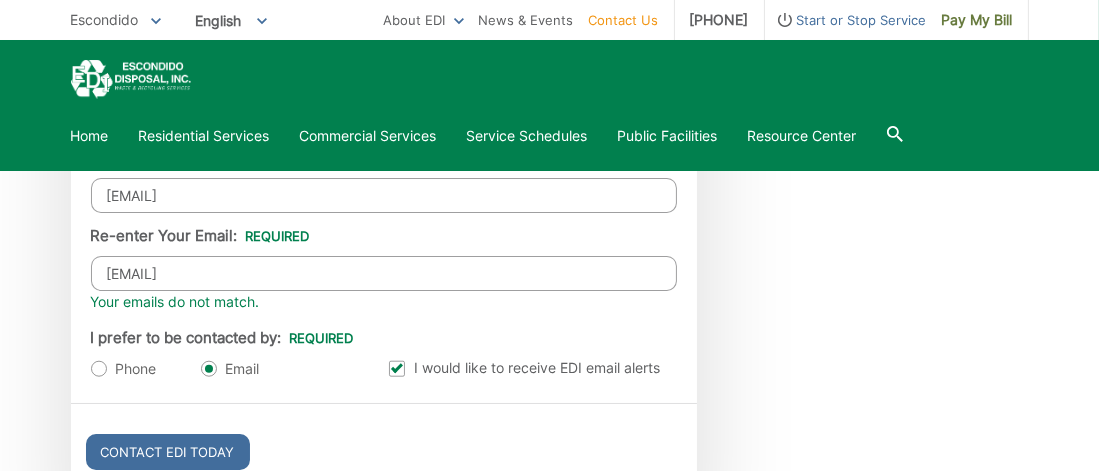click on "Contact EDI Today" at bounding box center (168, 452) 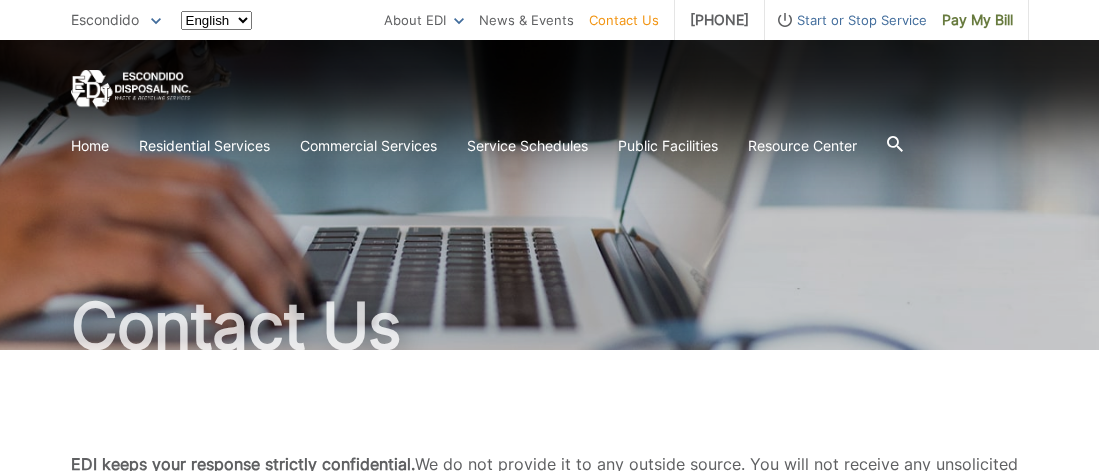 scroll, scrollTop: 0, scrollLeft: 0, axis: both 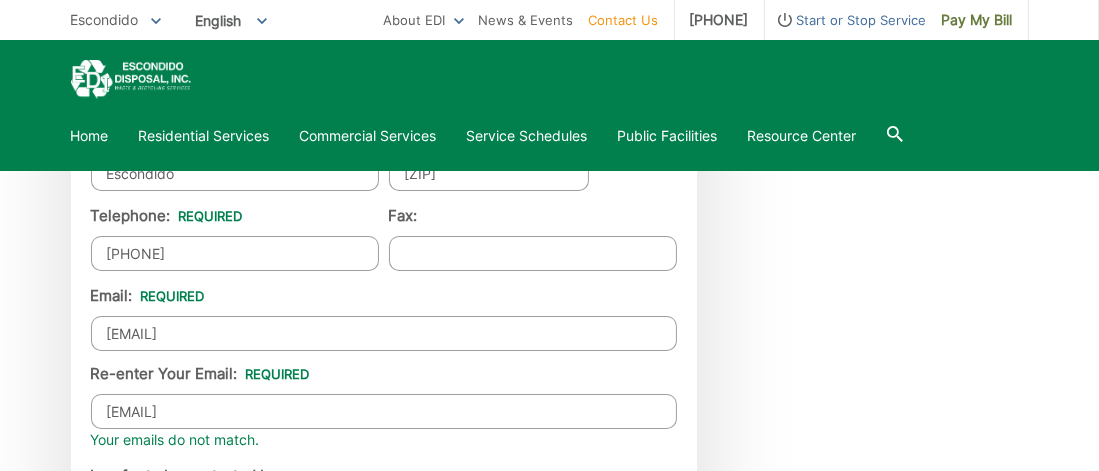 click on "[EMAIL]" at bounding box center [384, 333] 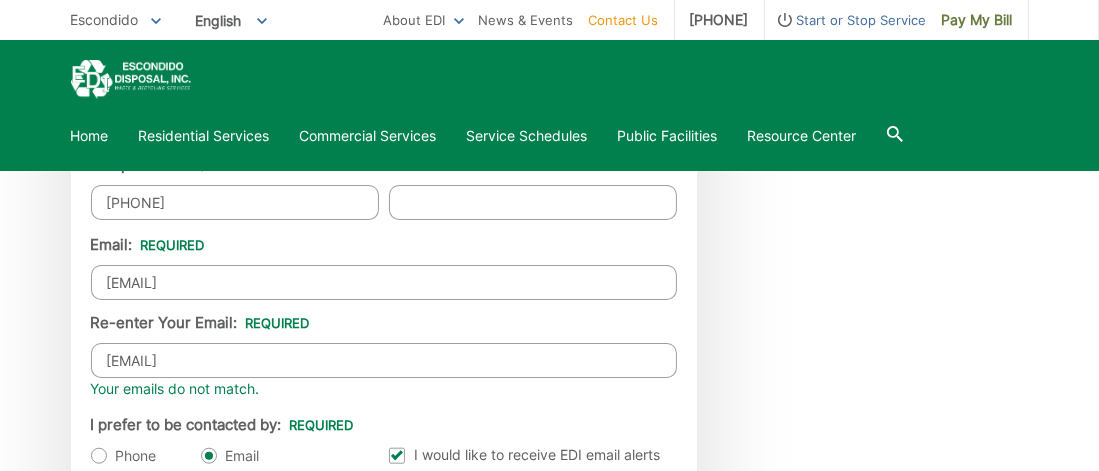 scroll, scrollTop: 2132, scrollLeft: 0, axis: vertical 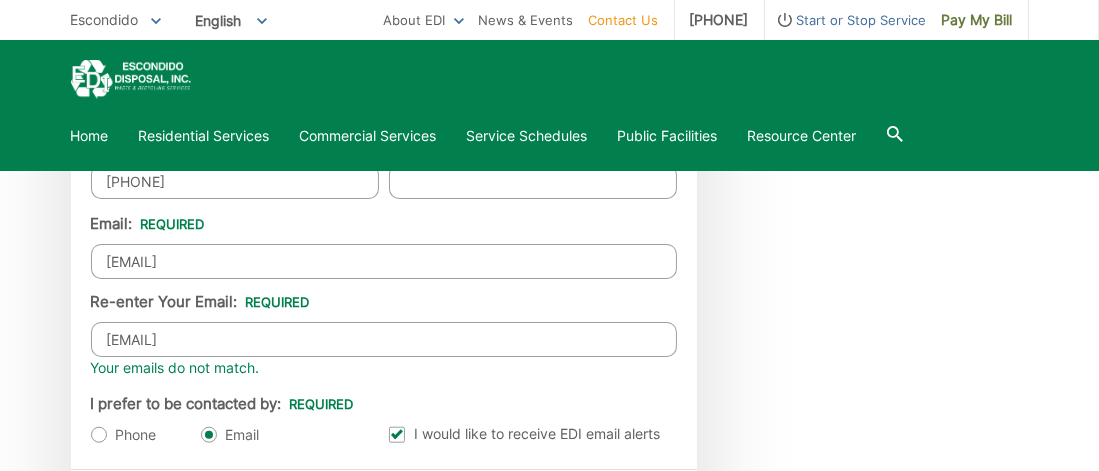 type on "[EMAIL]" 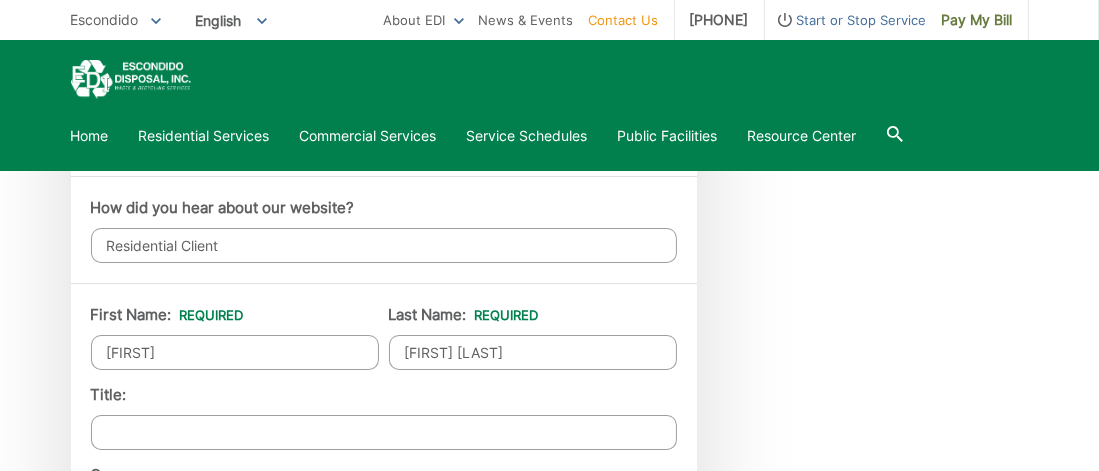 scroll, scrollTop: 1432, scrollLeft: 0, axis: vertical 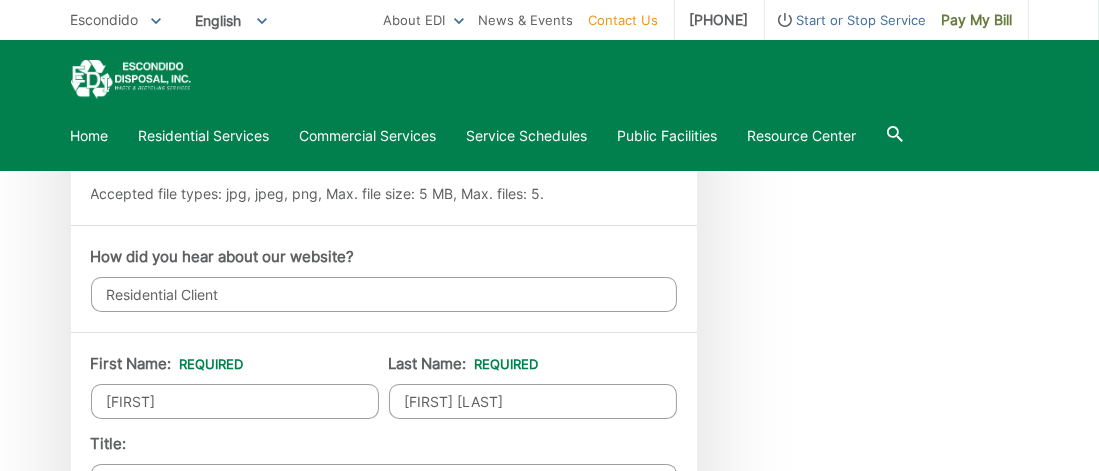 click on "[FIRST]" at bounding box center (235, 401) 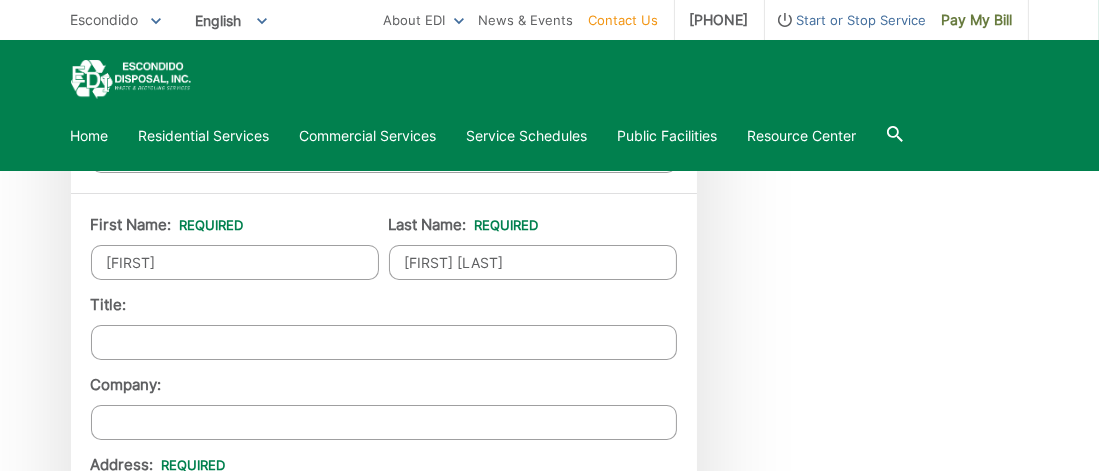 scroll, scrollTop: 1583, scrollLeft: 0, axis: vertical 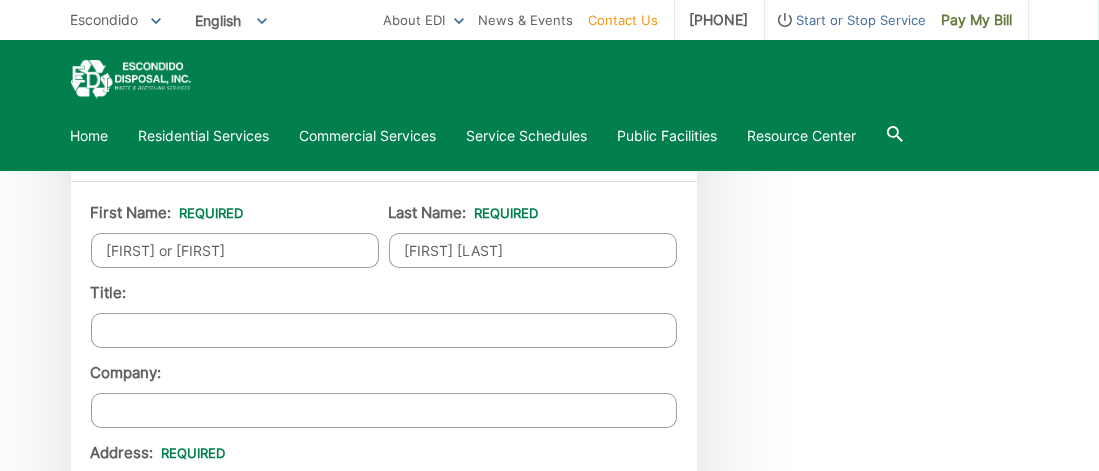 type on "[FIRST] or [FIRST]" 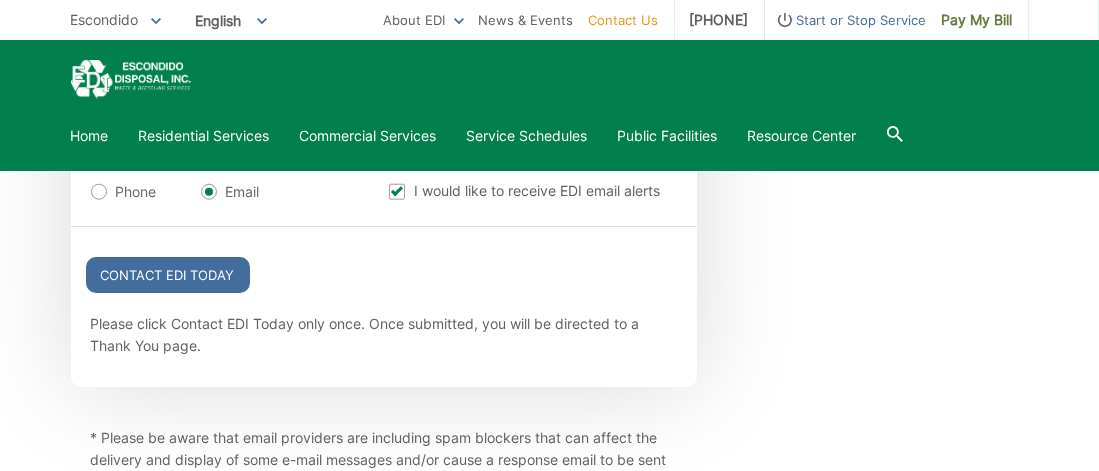 scroll, scrollTop: 2416, scrollLeft: 0, axis: vertical 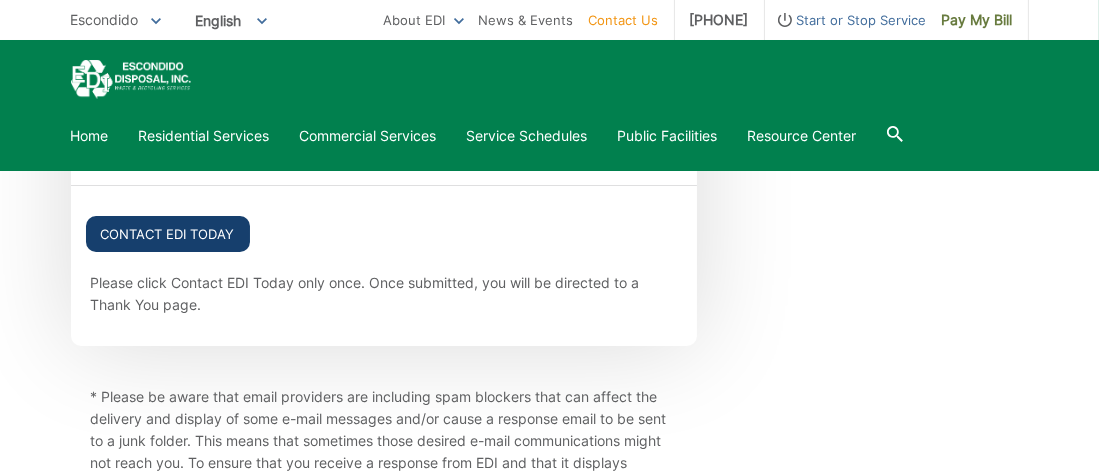 type on "[LAST]" 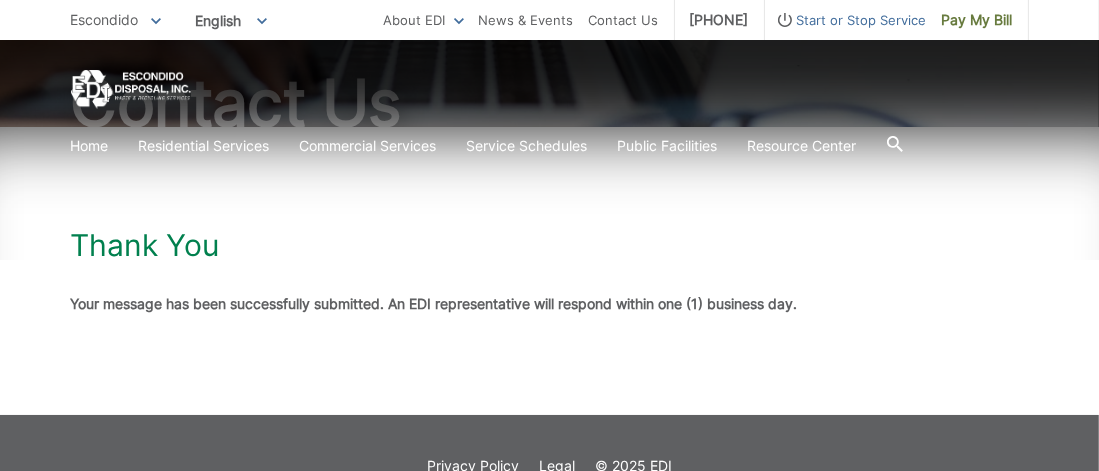 scroll, scrollTop: 233, scrollLeft: 0, axis: vertical 